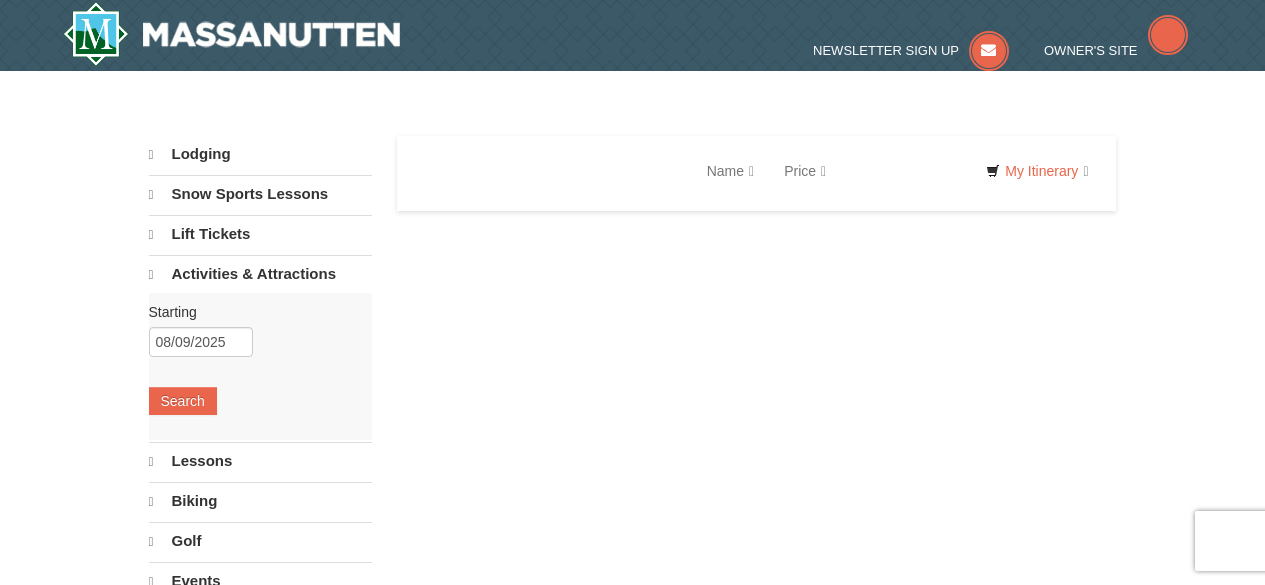scroll, scrollTop: 0, scrollLeft: 0, axis: both 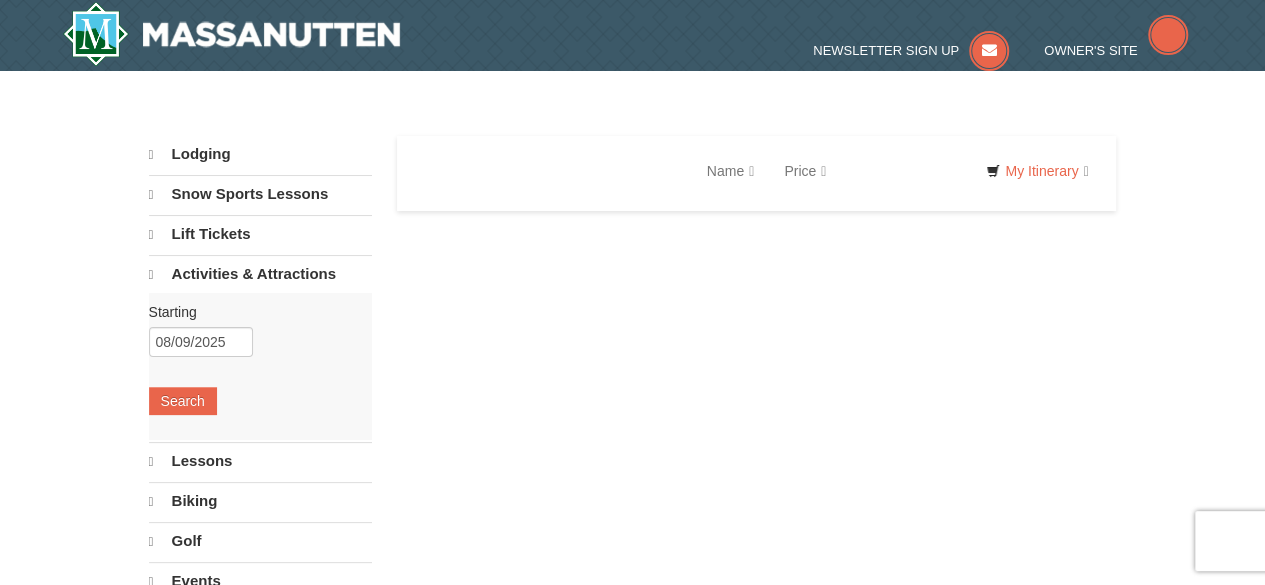 select on "8" 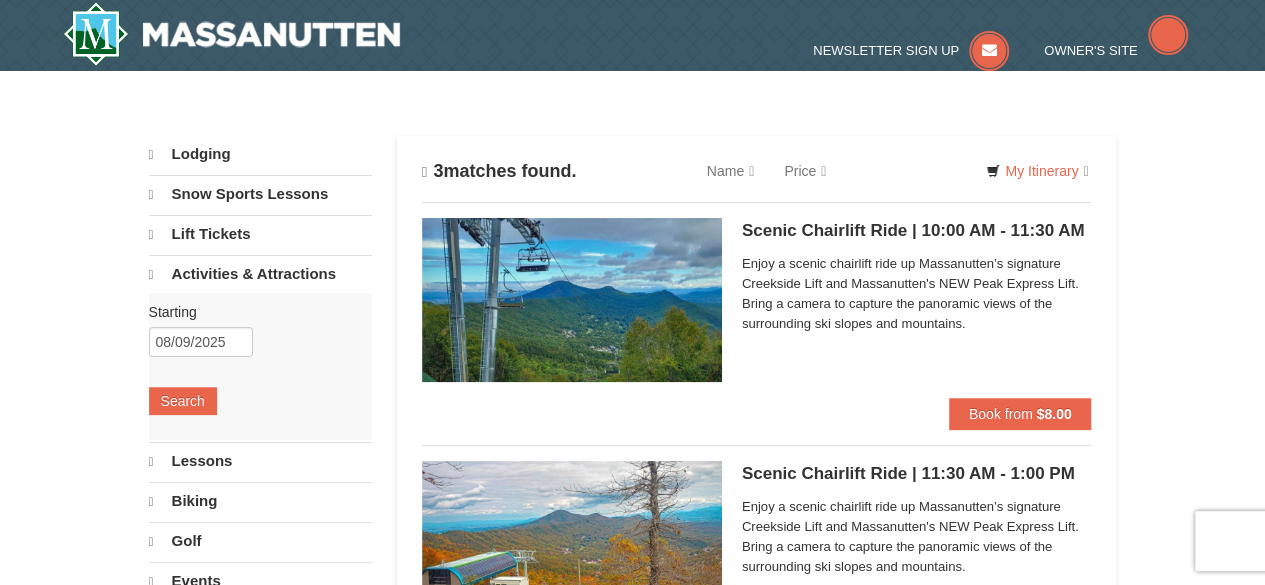 scroll, scrollTop: 0, scrollLeft: 0, axis: both 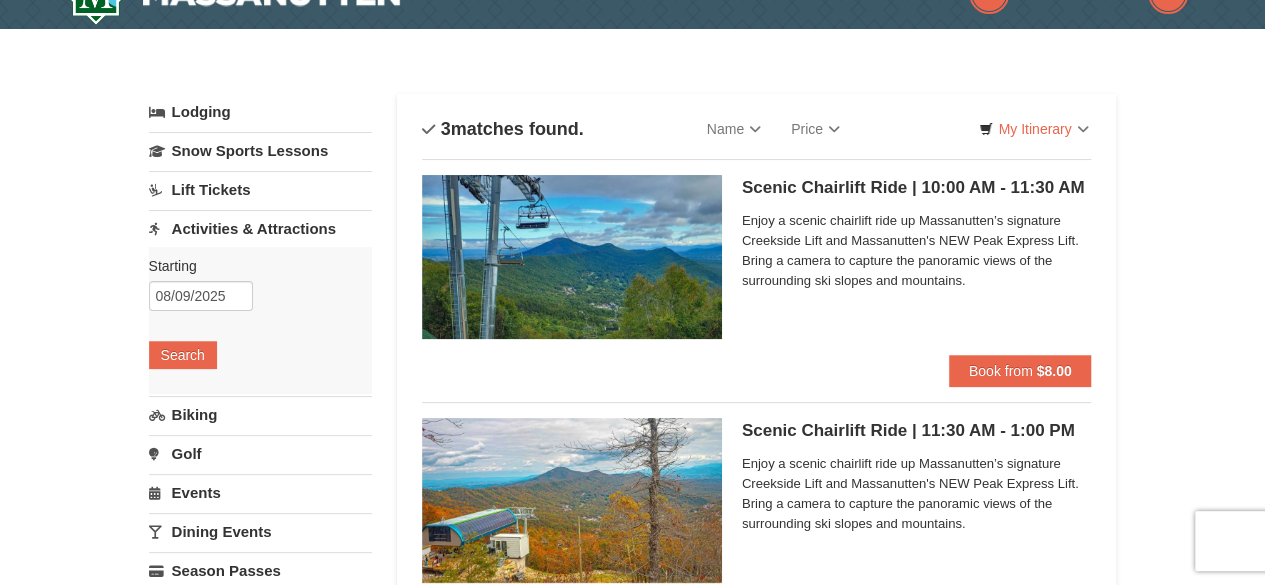 click at bounding box center (572, 257) 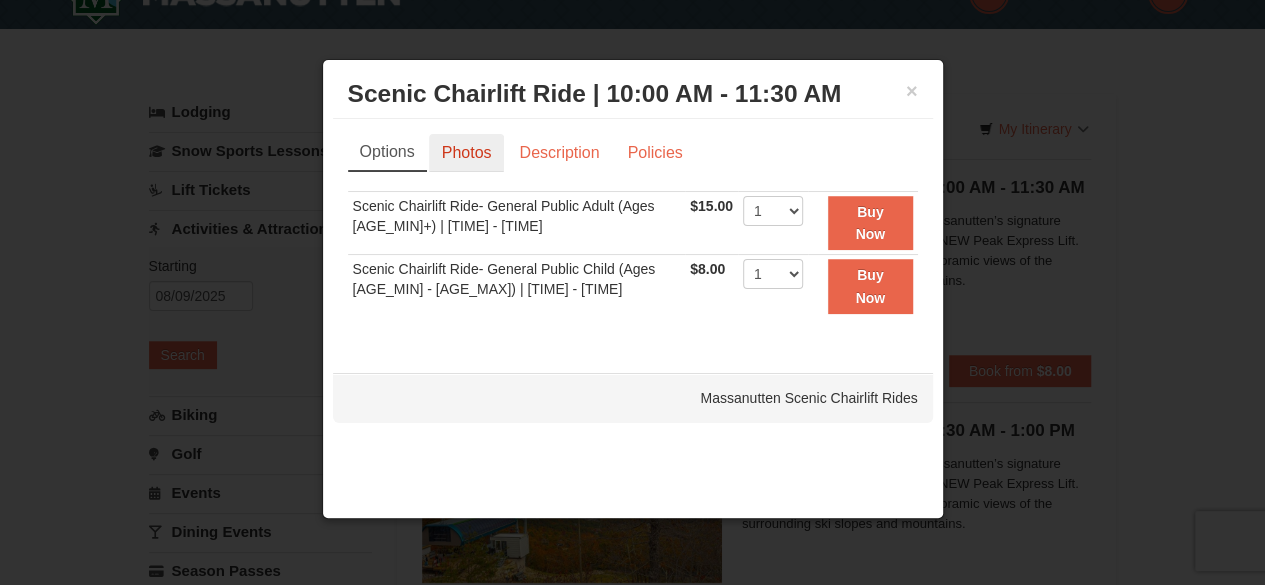 click on "Photos" at bounding box center (467, 153) 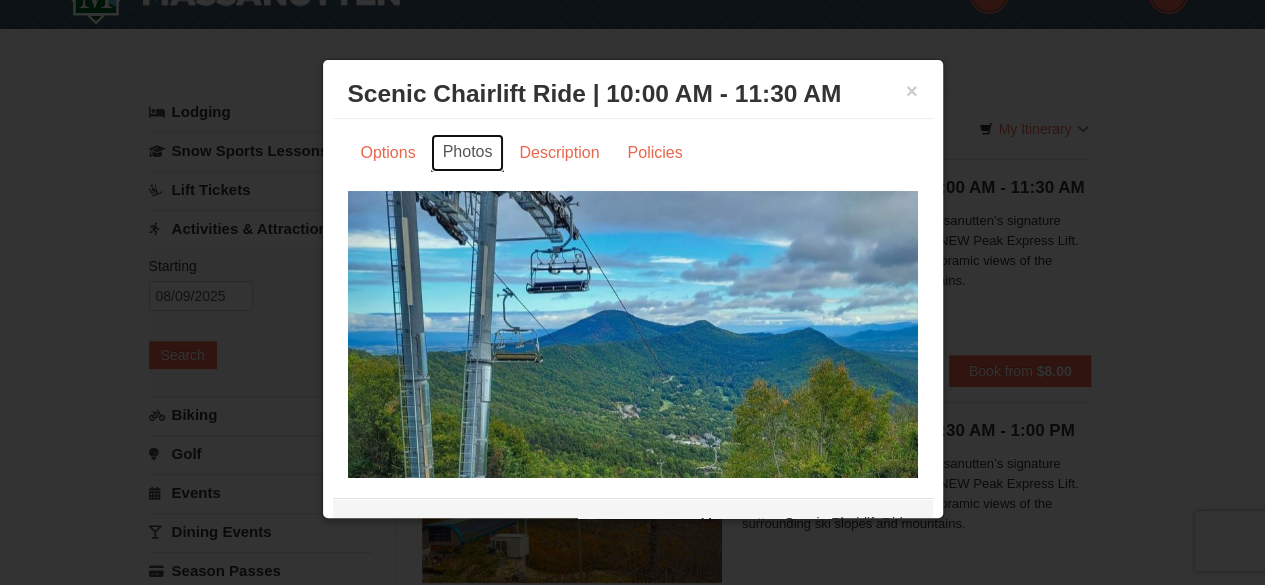 scroll, scrollTop: 42, scrollLeft: 0, axis: vertical 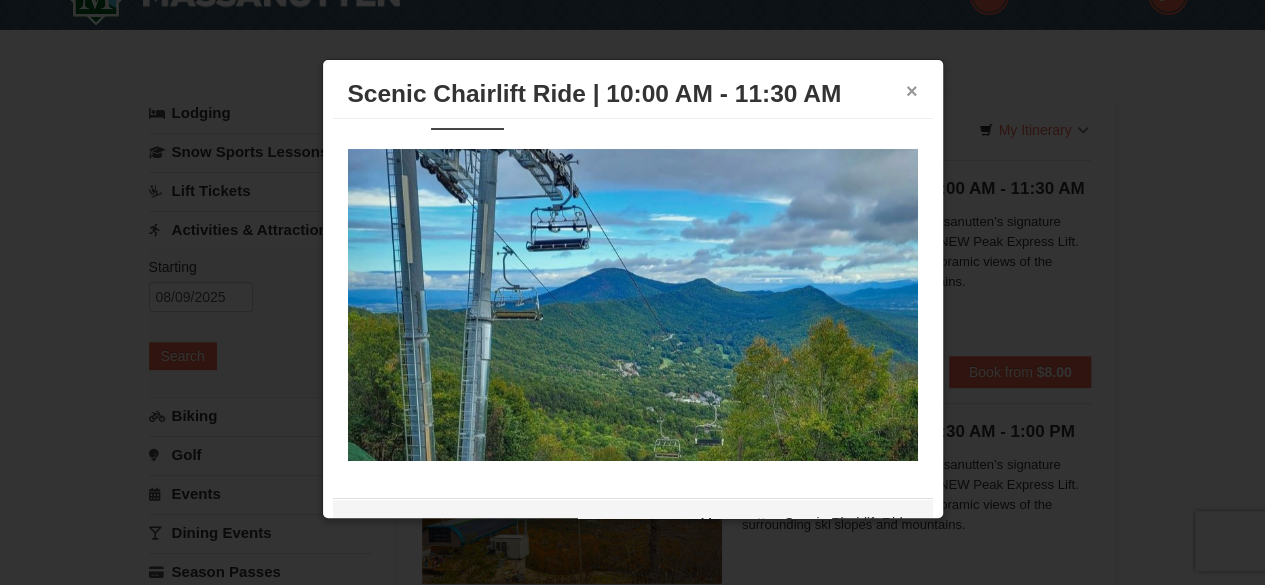 click on "×" at bounding box center [912, 91] 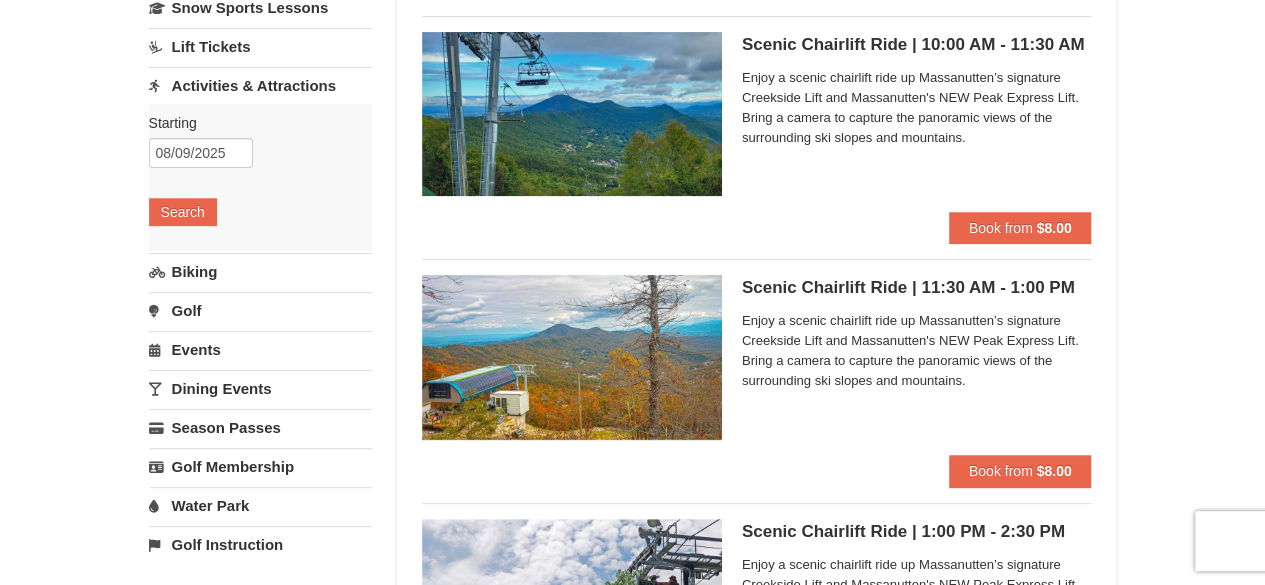 scroll, scrollTop: 184, scrollLeft: 0, axis: vertical 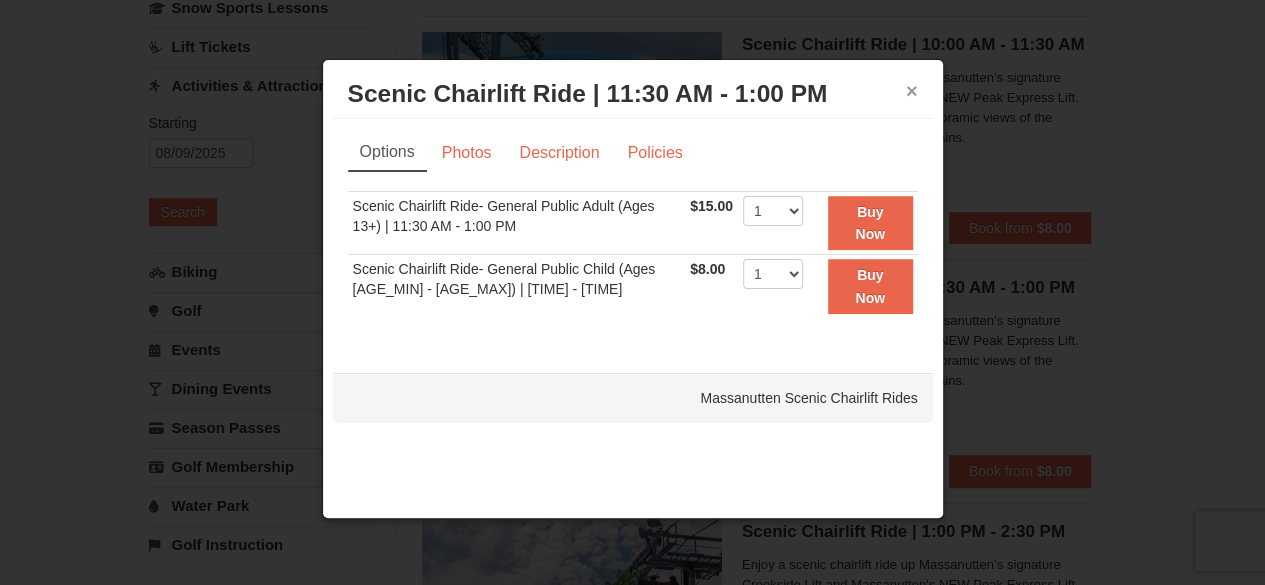 click on "×" at bounding box center (912, 91) 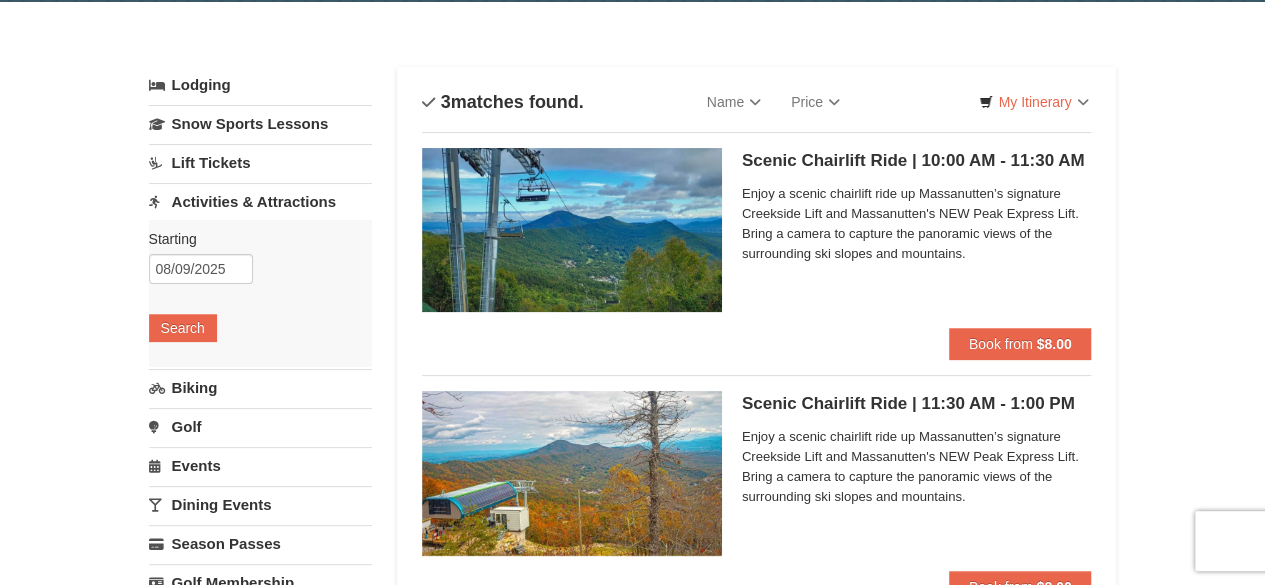 scroll, scrollTop: 68, scrollLeft: 0, axis: vertical 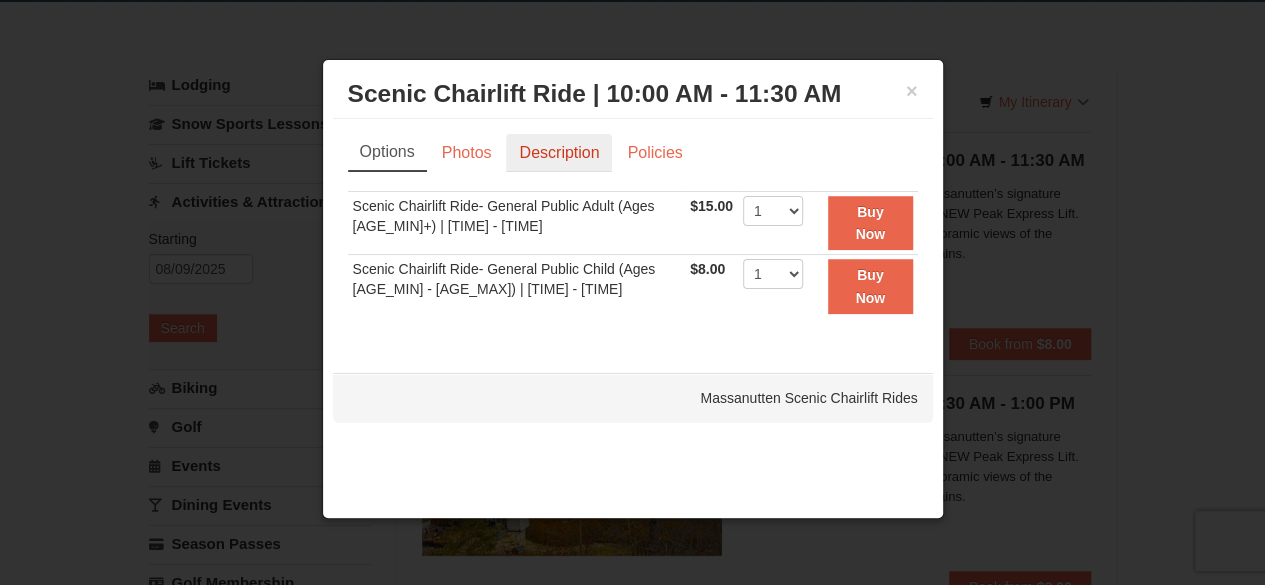 click on "Description" at bounding box center [559, 153] 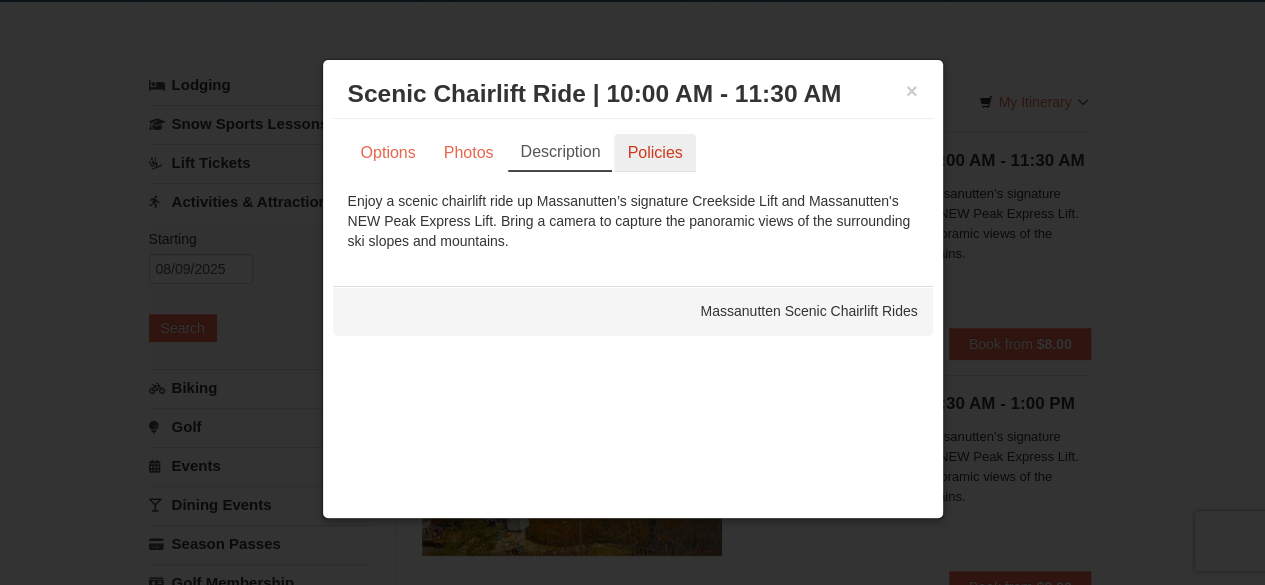 click on "Policies" at bounding box center [654, 153] 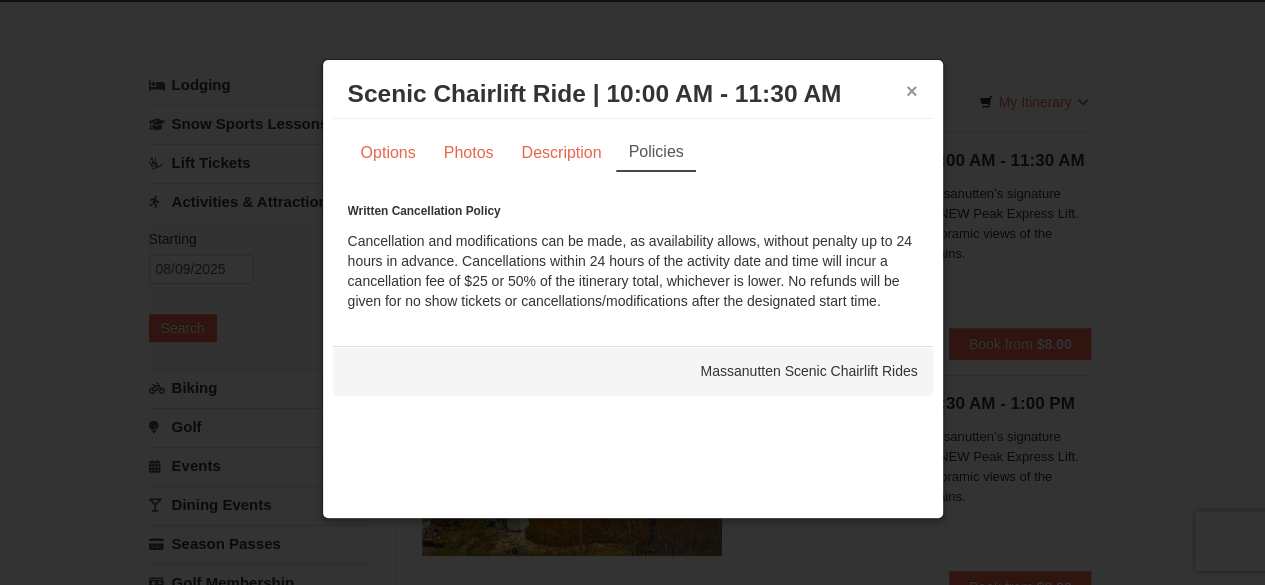 click on "×" at bounding box center (912, 91) 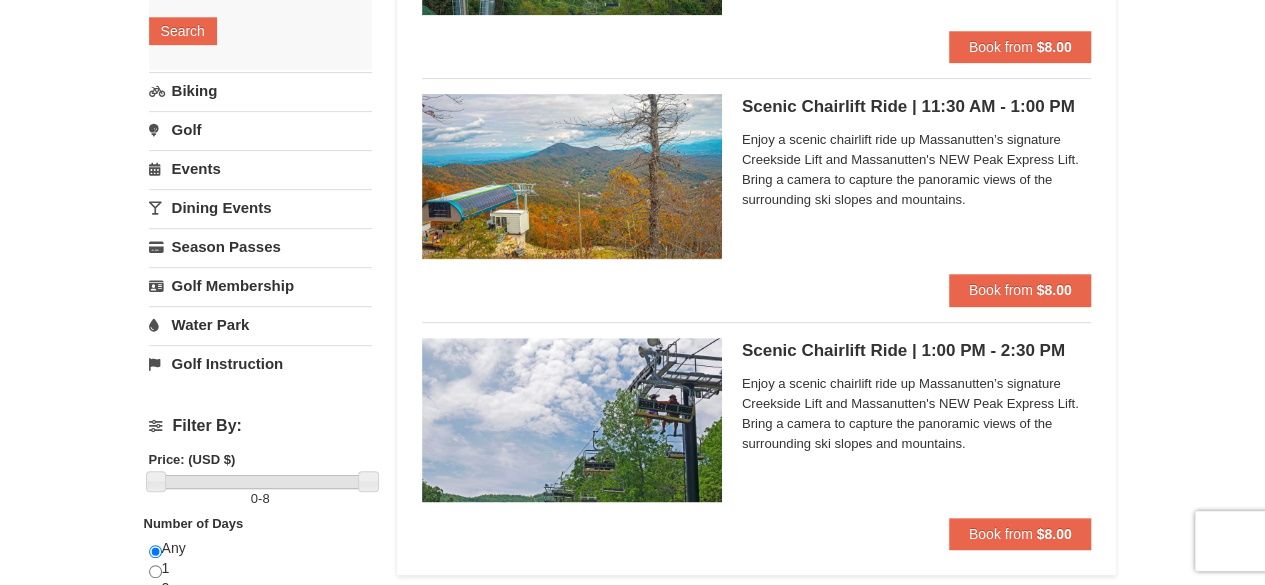 scroll, scrollTop: 362, scrollLeft: 0, axis: vertical 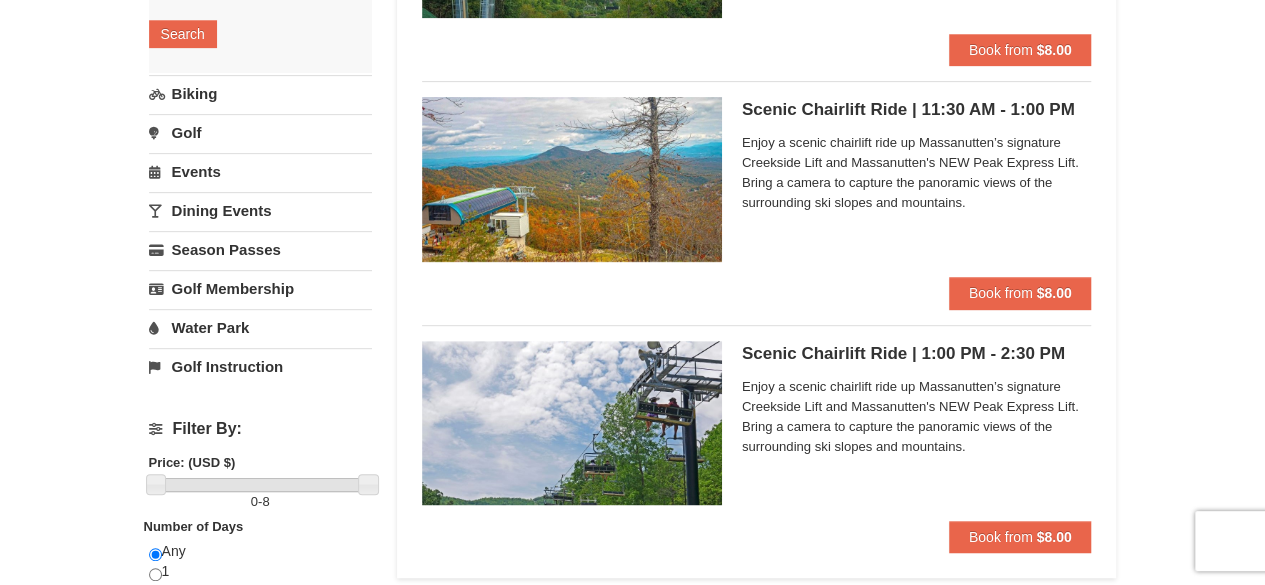 click on "Golf" at bounding box center [260, 132] 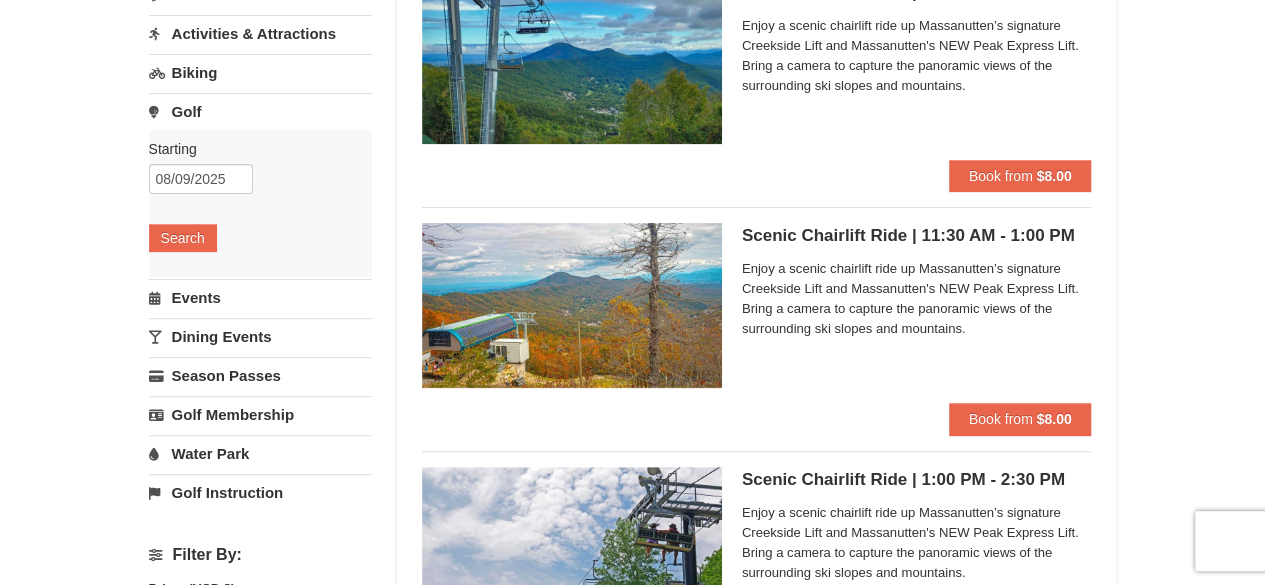 scroll, scrollTop: 237, scrollLeft: 0, axis: vertical 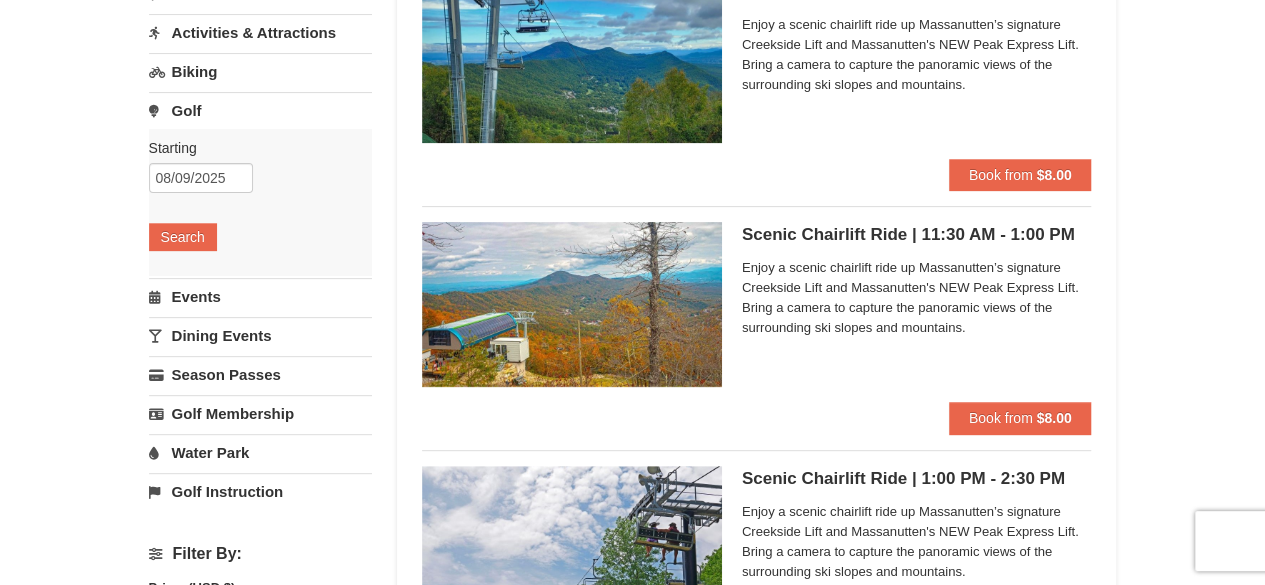 click on "Lodging
Arrival Please format dates MM/DD/YYYY Please format dates MM/DD/YYYY
08/09/2025
Departure Please format dates MM/DD/YYYY Please format dates MM/DD/YYYY
08/11/2025
Adults Please format dates MM/DD/YYYY
2
Children Please format dates MM/DD/YYYY
0
Search" at bounding box center [260, 204] 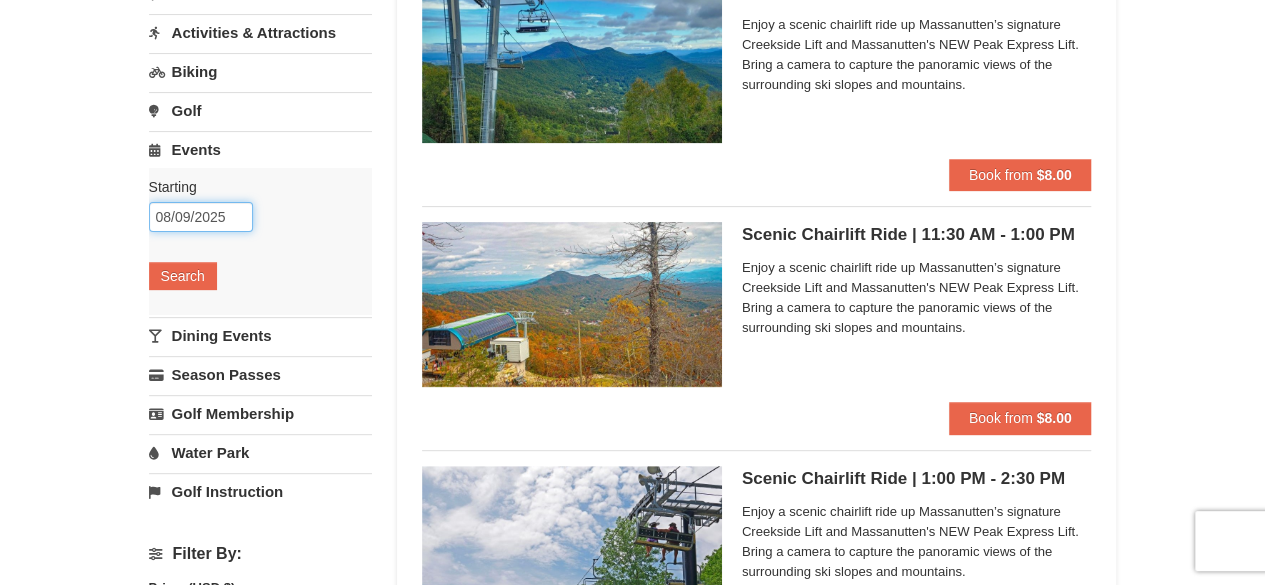 click on "08/09/2025" at bounding box center (201, 217) 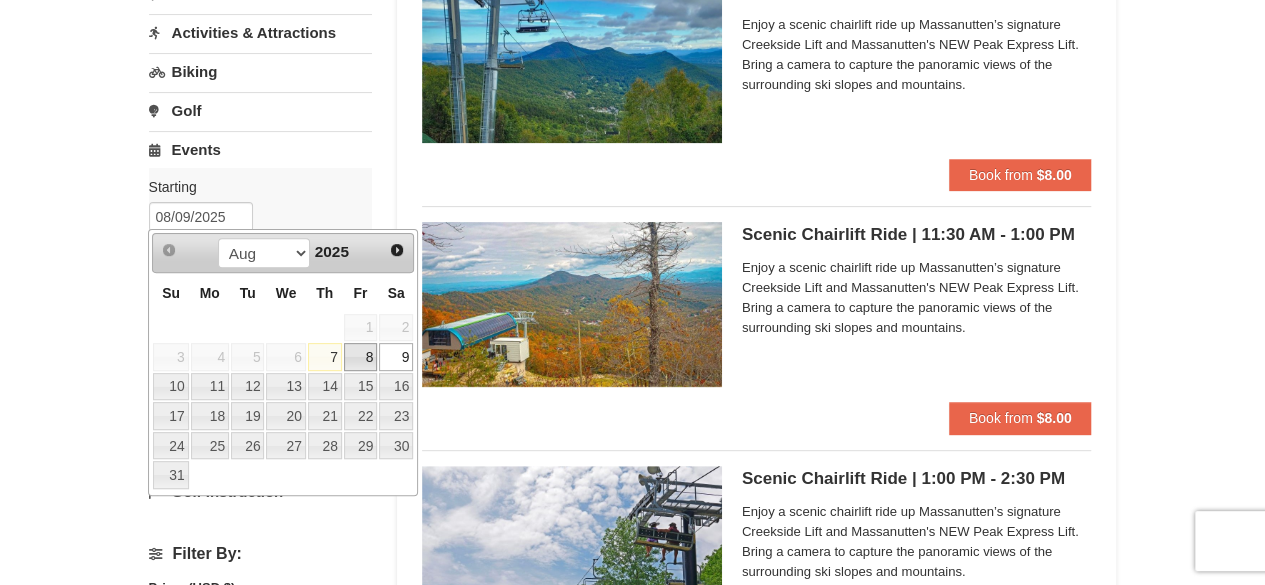 click on "8" at bounding box center [361, 357] 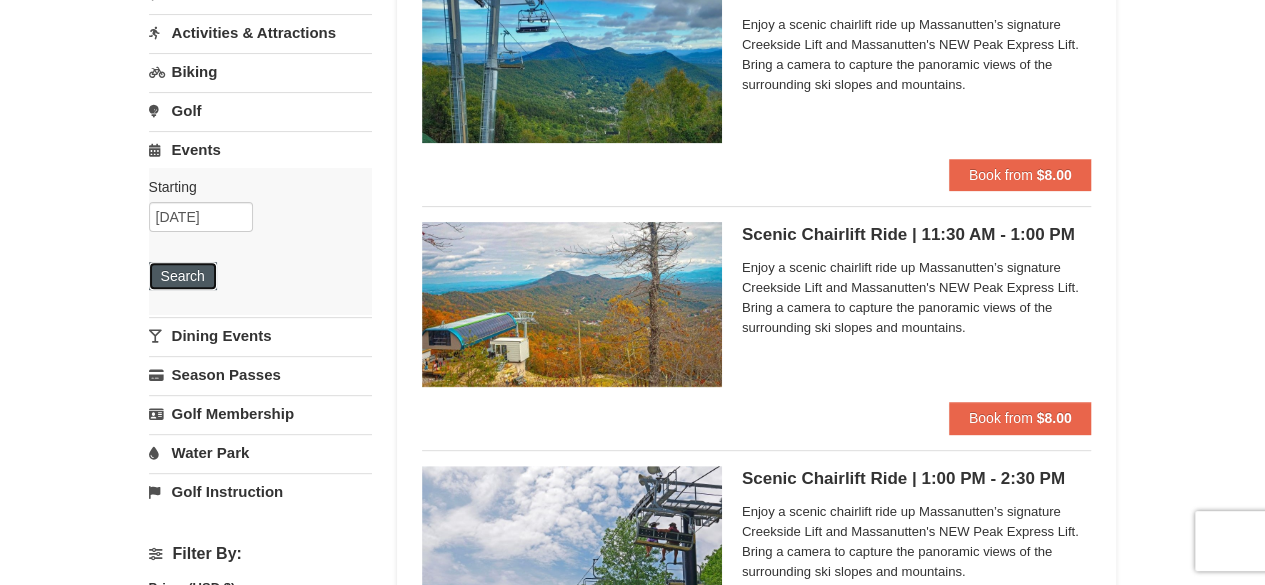 click on "Search" at bounding box center (183, 276) 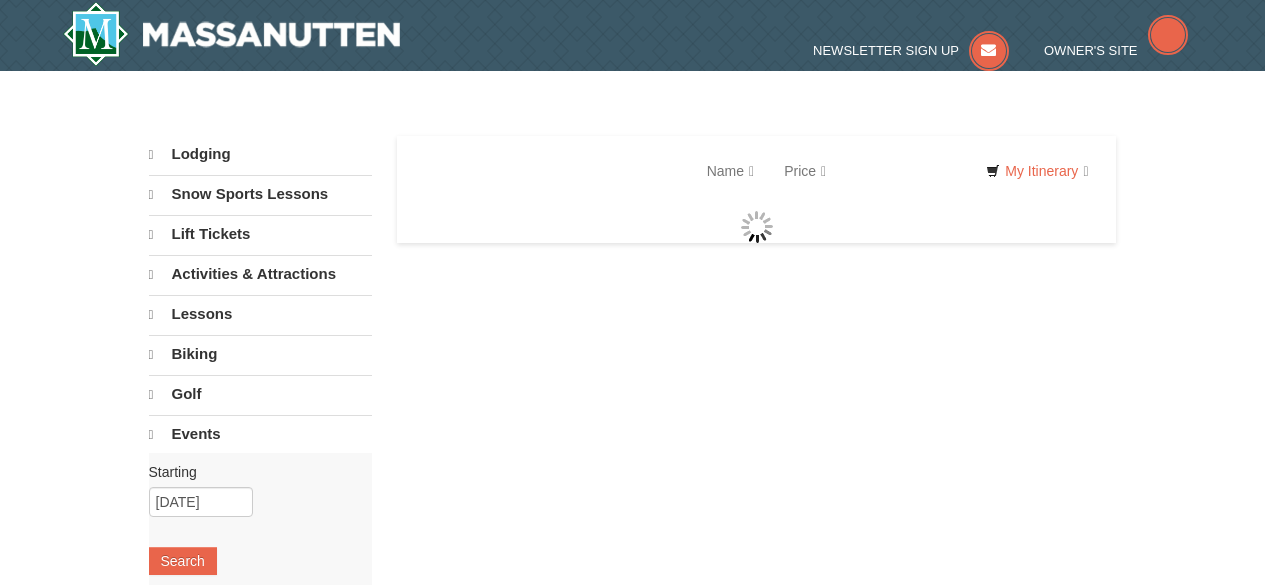 scroll, scrollTop: 0, scrollLeft: 0, axis: both 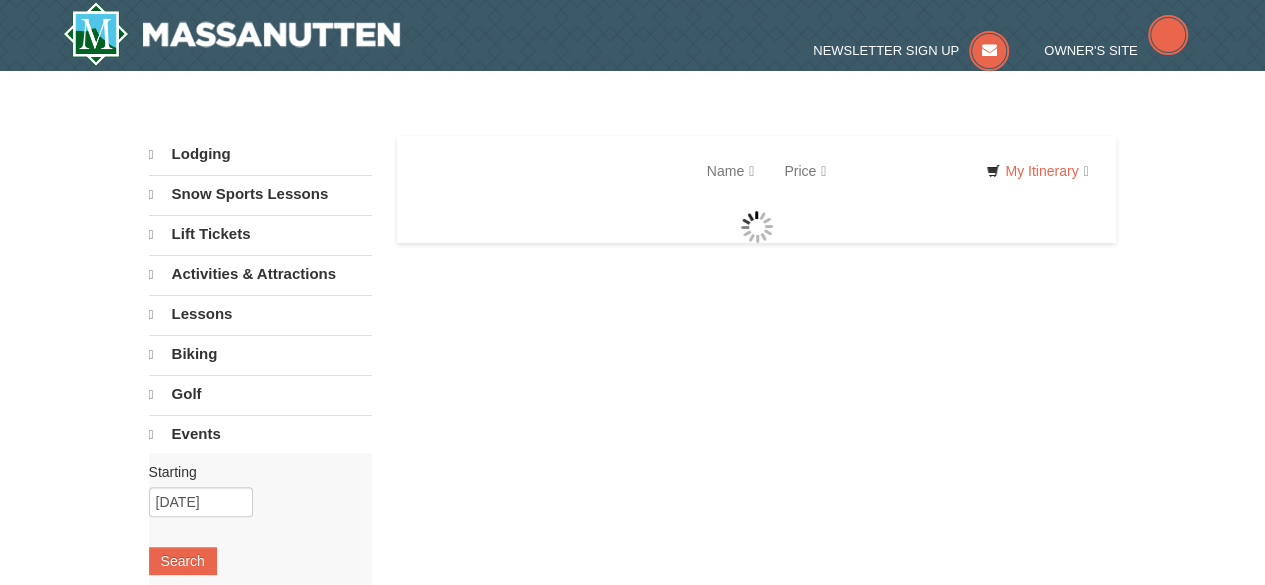 select on "8" 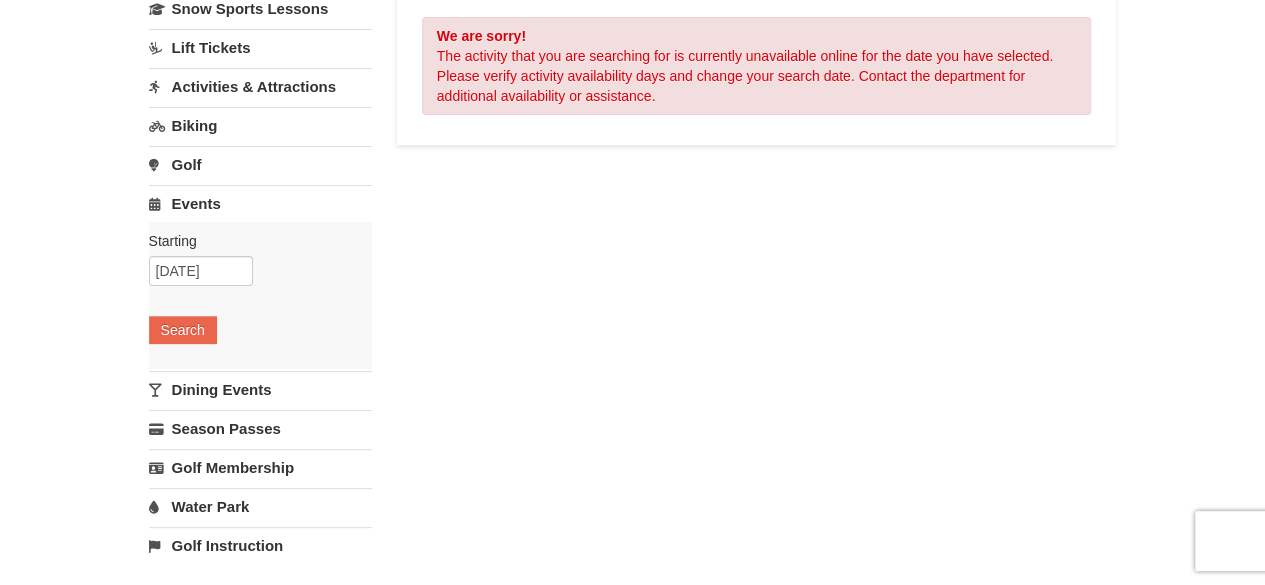 scroll, scrollTop: 184, scrollLeft: 0, axis: vertical 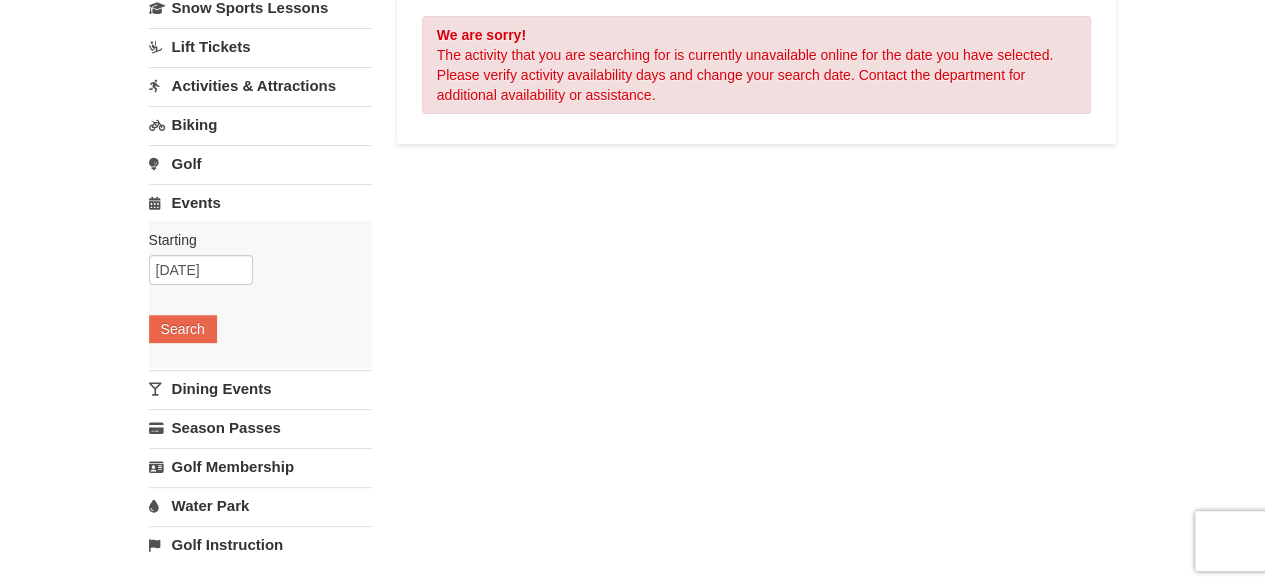 click on "Dining Events" at bounding box center (260, 388) 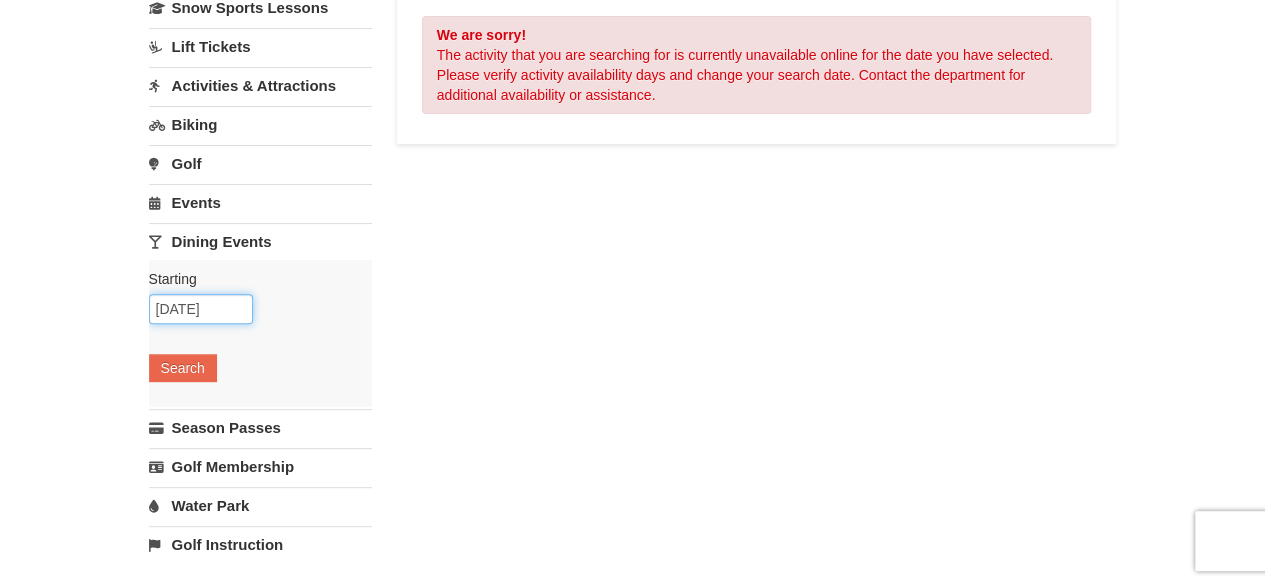 click on "[DATE]" at bounding box center [201, 309] 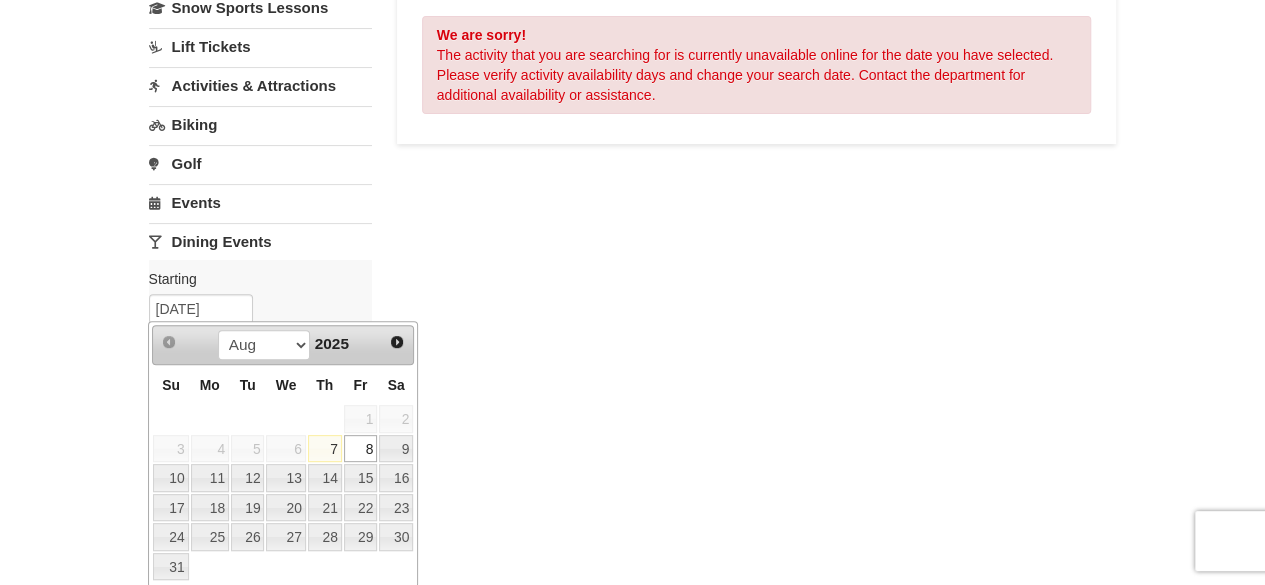 click on "Lodging
Arrival Please format dates MM/DD/YYYY Please format dates MM/DD/YYYY
08/08/2025
Departure Please format dates MM/DD/YYYY Please format dates MM/DD/YYYY
08/10/2025
Adults Please format dates MM/DD/YYYY
2
Children Please format dates MM/DD/YYYY
0
Search" at bounding box center (633, 465) 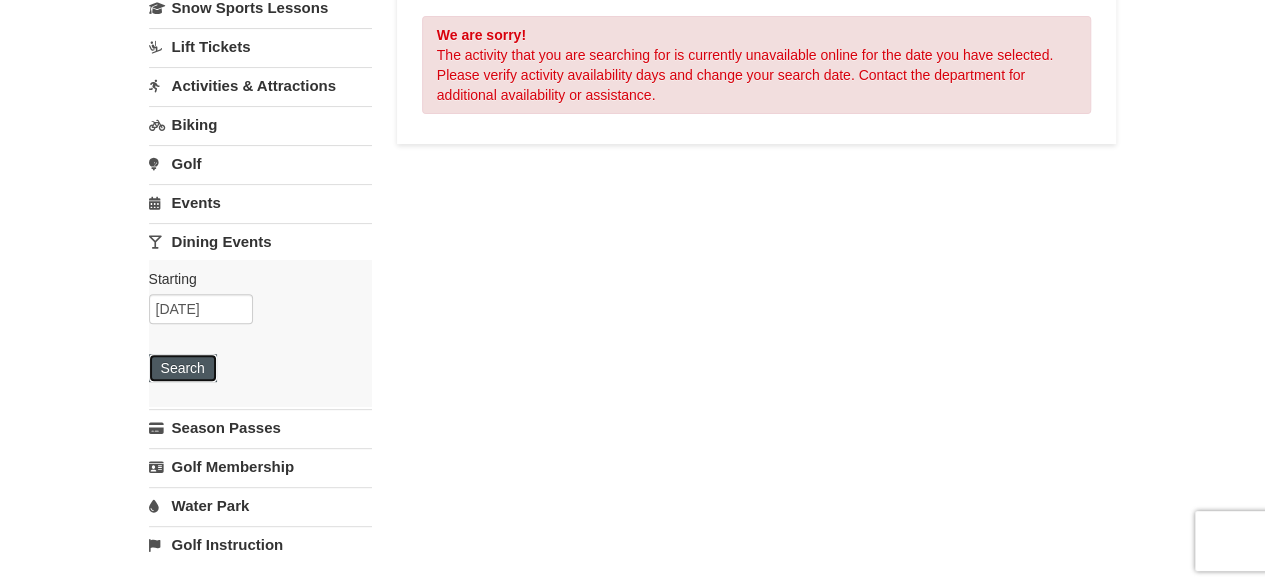 click on "Search" at bounding box center [183, 368] 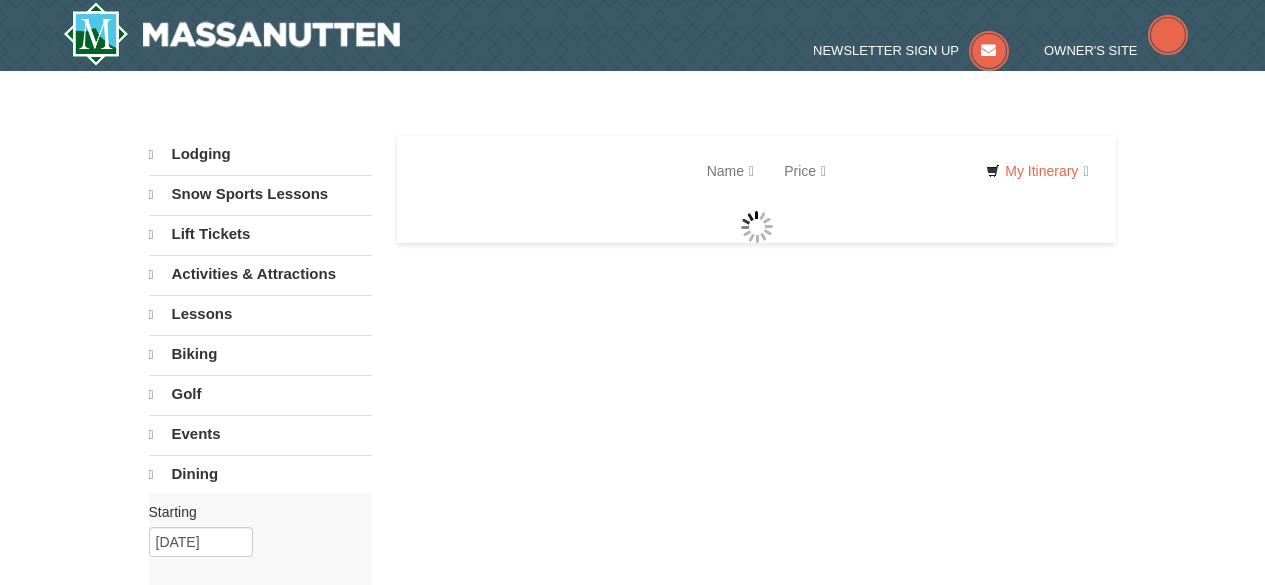 scroll, scrollTop: 0, scrollLeft: 0, axis: both 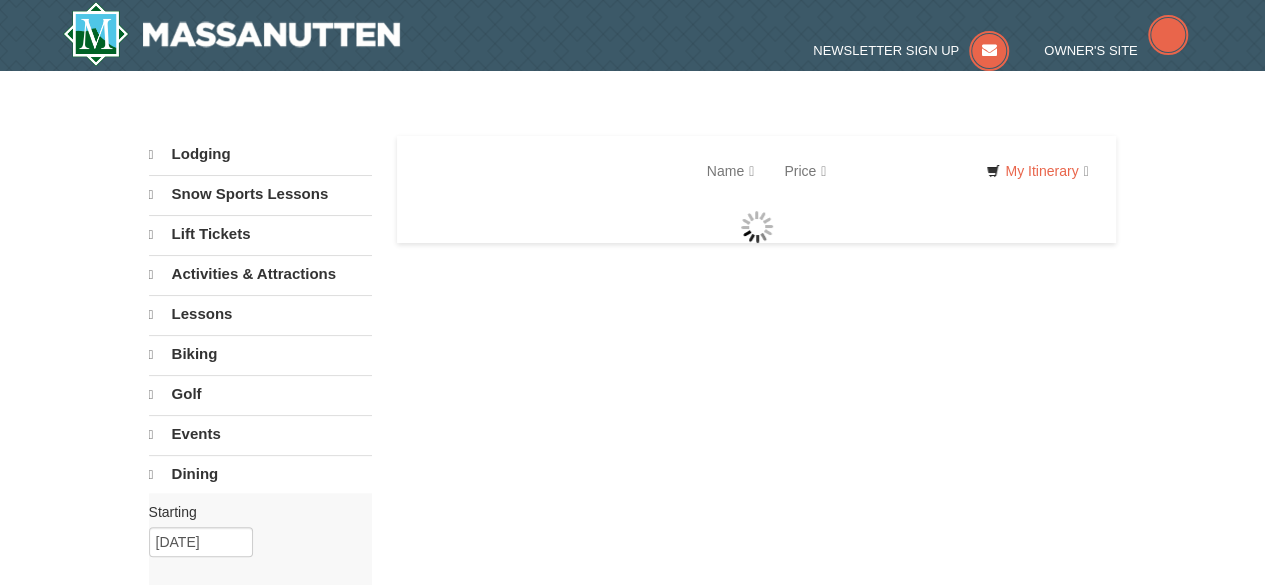 select on "8" 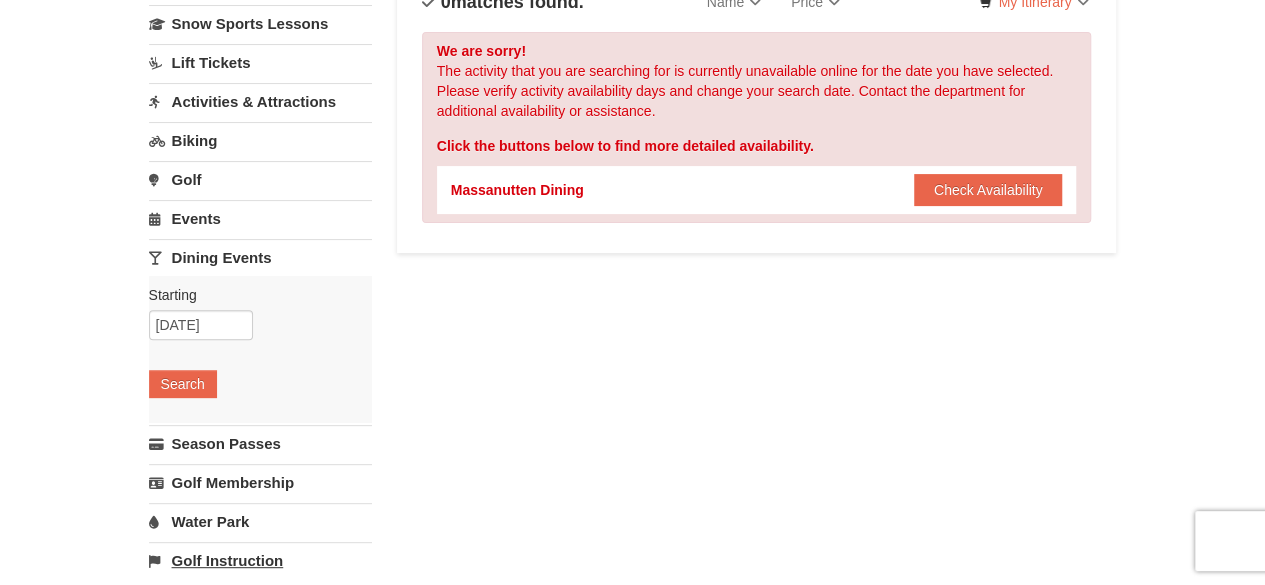 scroll, scrollTop: 0, scrollLeft: 0, axis: both 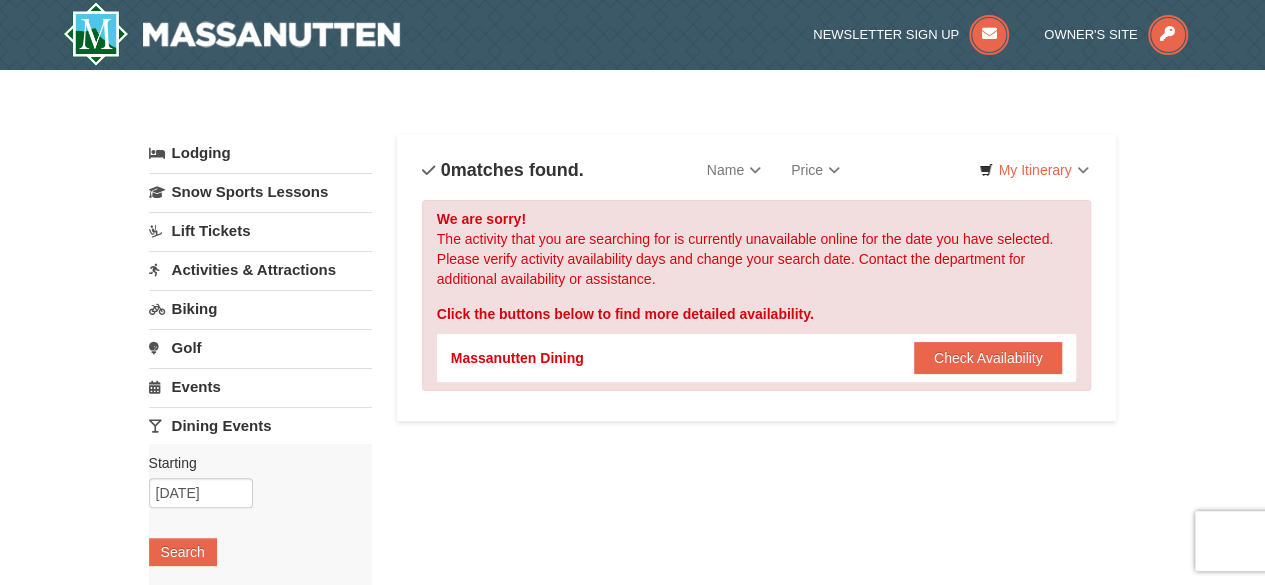 click on "Activities & Attractions" at bounding box center [260, 269] 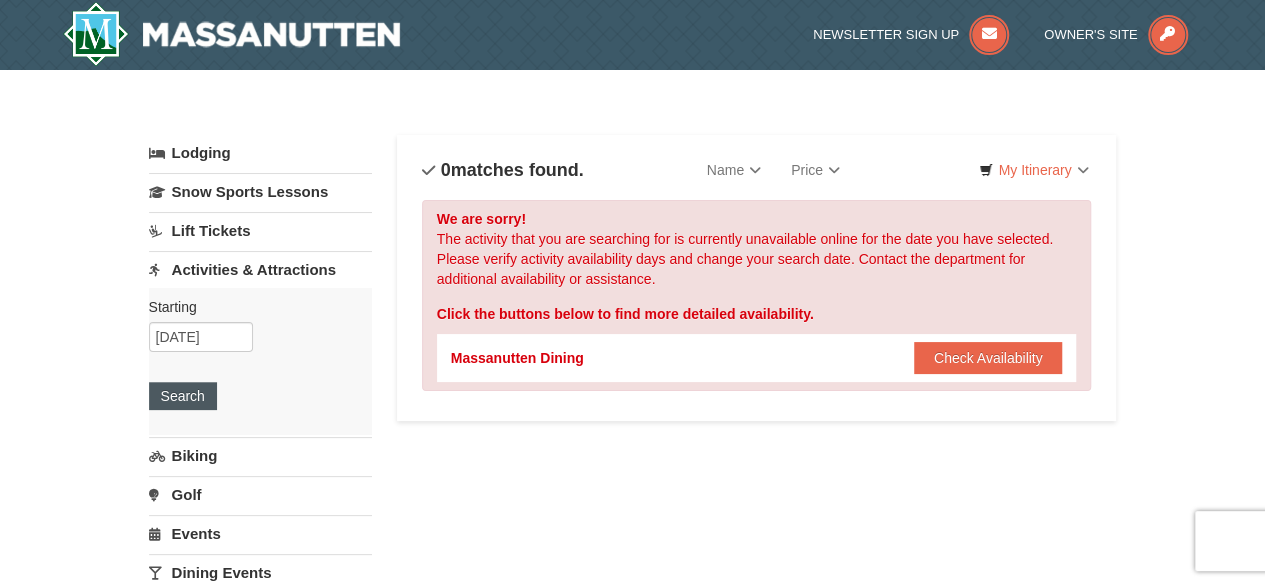 drag, startPoint x: 194, startPoint y: 412, endPoint x: 187, endPoint y: 391, distance: 22.135944 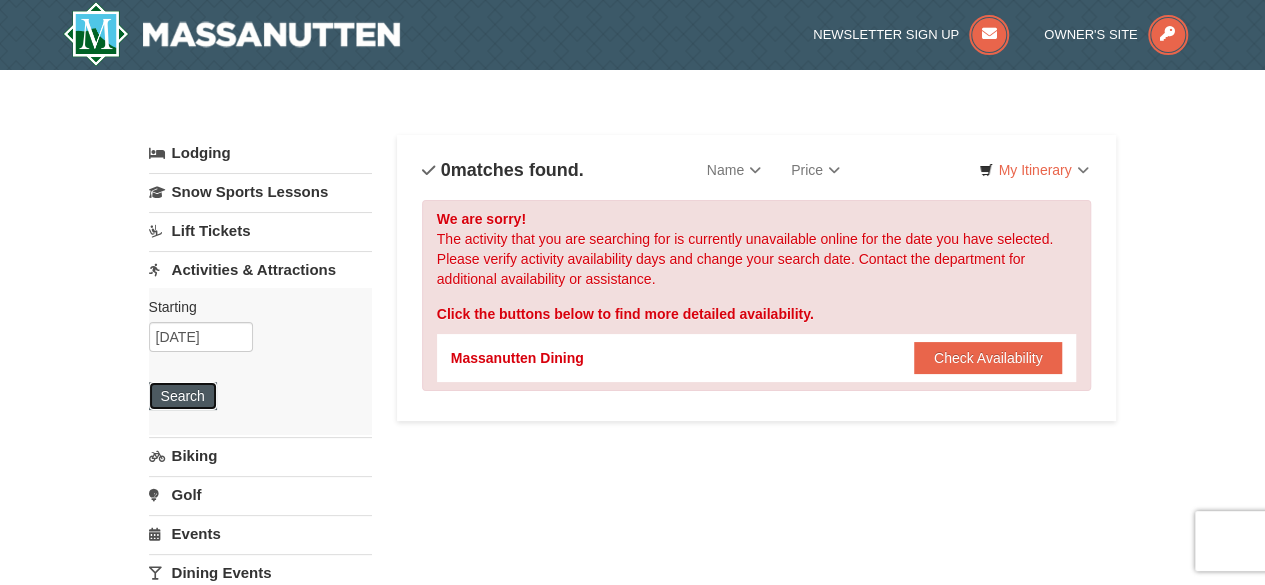click on "Search" at bounding box center [183, 396] 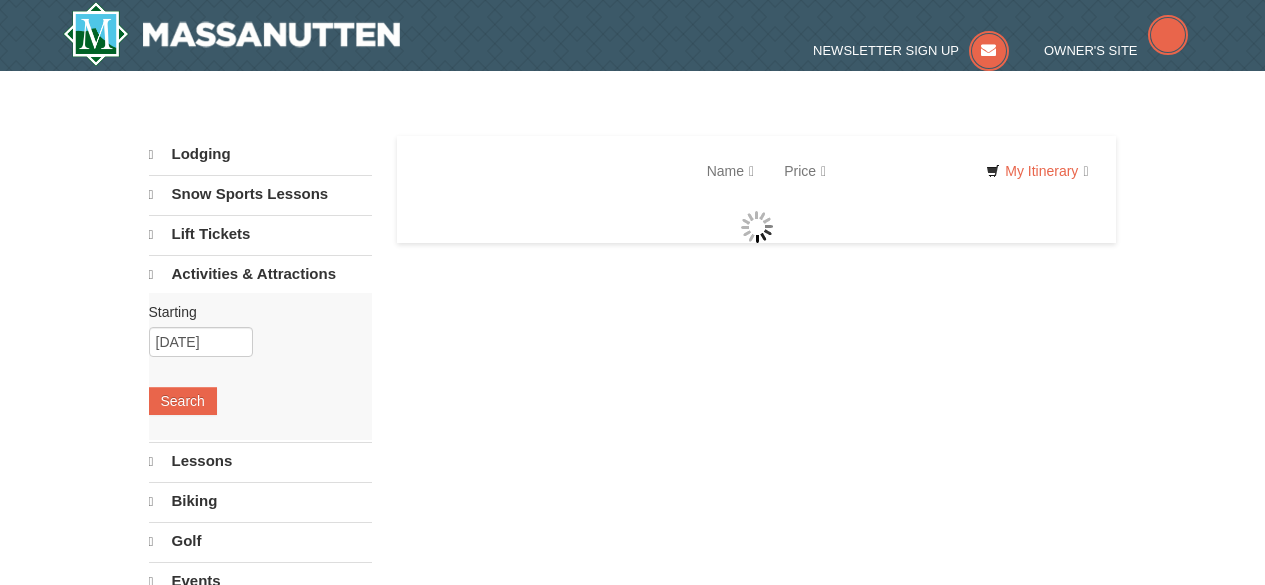 scroll, scrollTop: 0, scrollLeft: 0, axis: both 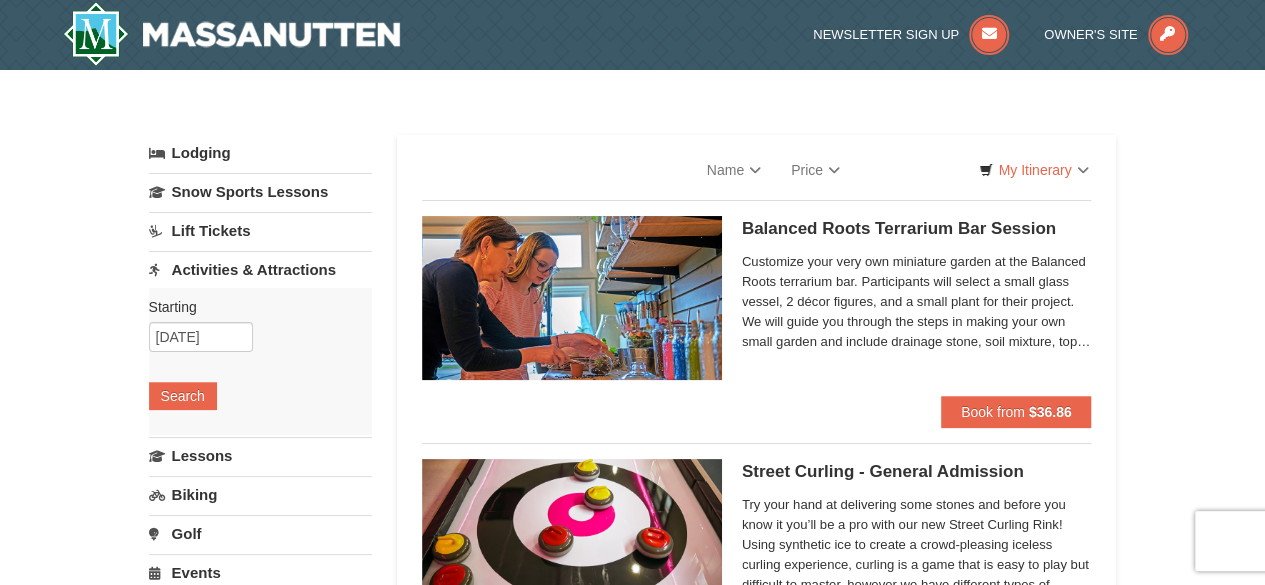 select on "8" 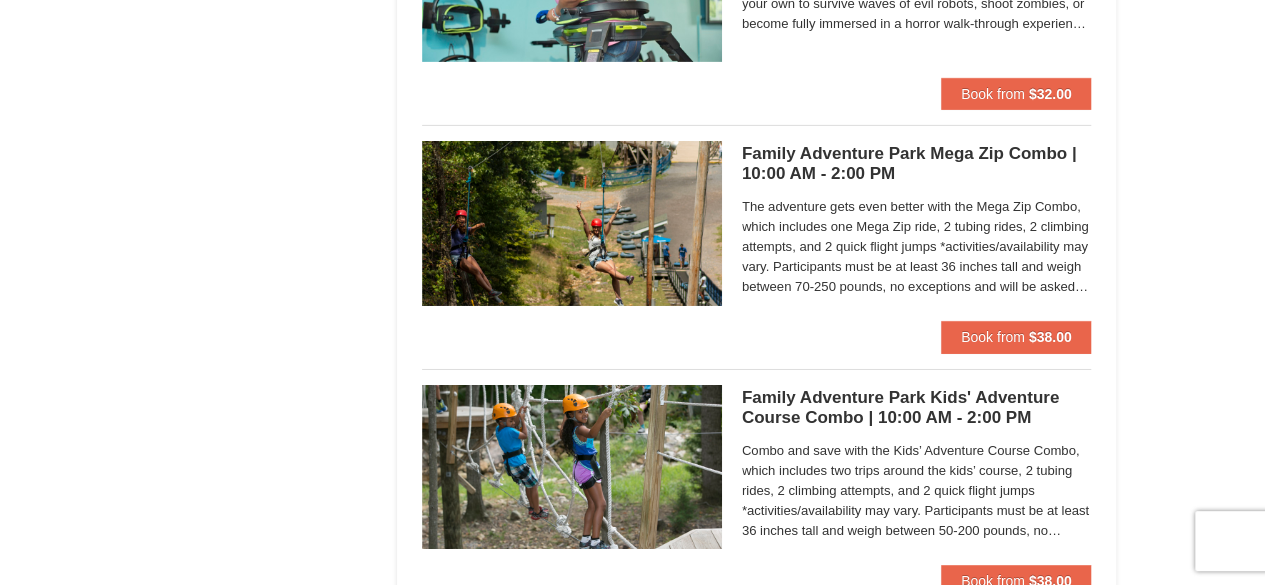 scroll, scrollTop: 3339, scrollLeft: 0, axis: vertical 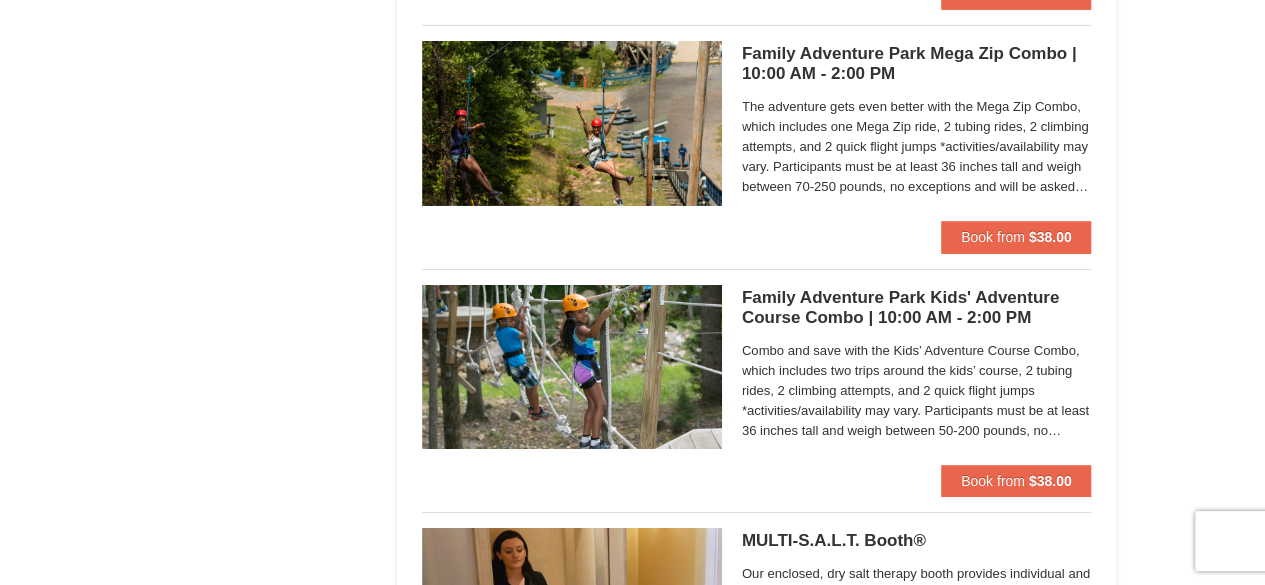 click on "Combo and save with the Kids’ Adventure Course Combo, which includes two trips around the kids’ course, 2 tubing rides, 2 climbing attempts, and 2 quick flight jumps *activities/availability may vary. Participants must be at least 36 inches tall and weigh between 50-200 pounds, no exceptions and will be asked to weigh in to ensure they are within designated weight range. A waiver, signed by a parent or guardian is required for all participants. For tubing, Children 10 and younger need an adult to participate. Closed toed shoes are required. | Ages 12 & Under" at bounding box center (917, 391) 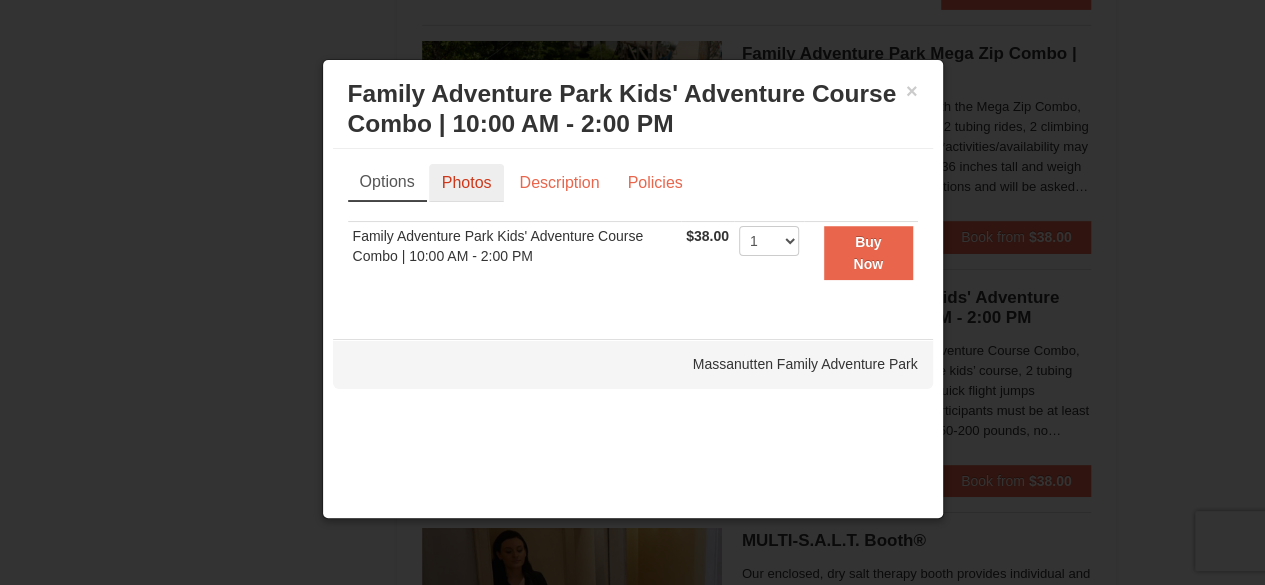 click on "Photos" at bounding box center (467, 183) 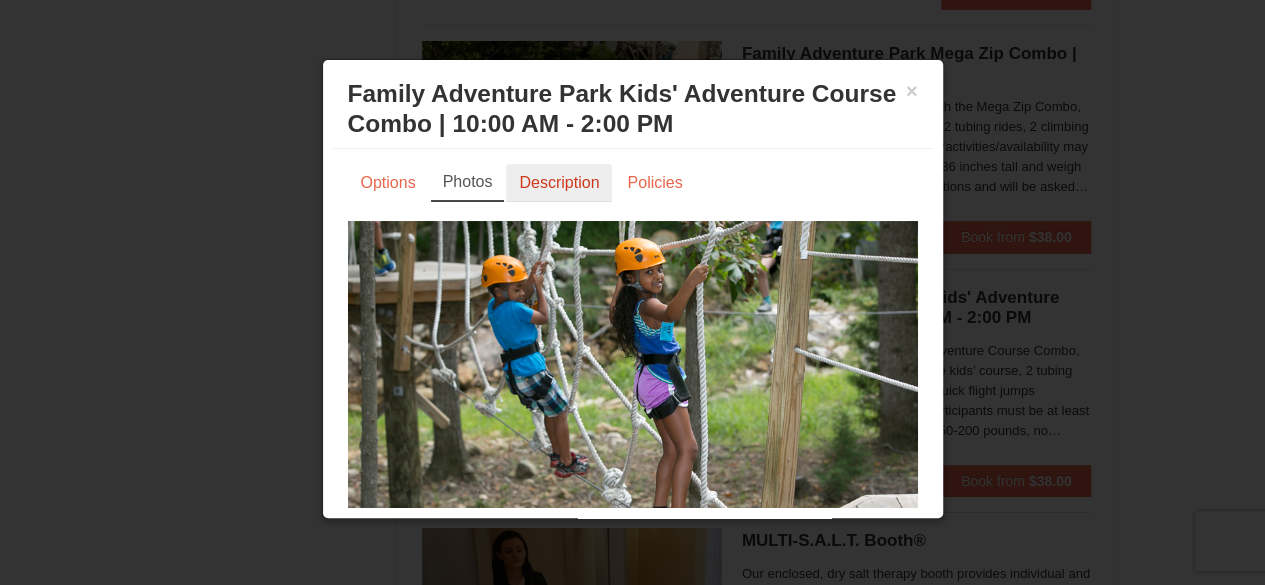 click on "Description" at bounding box center (559, 183) 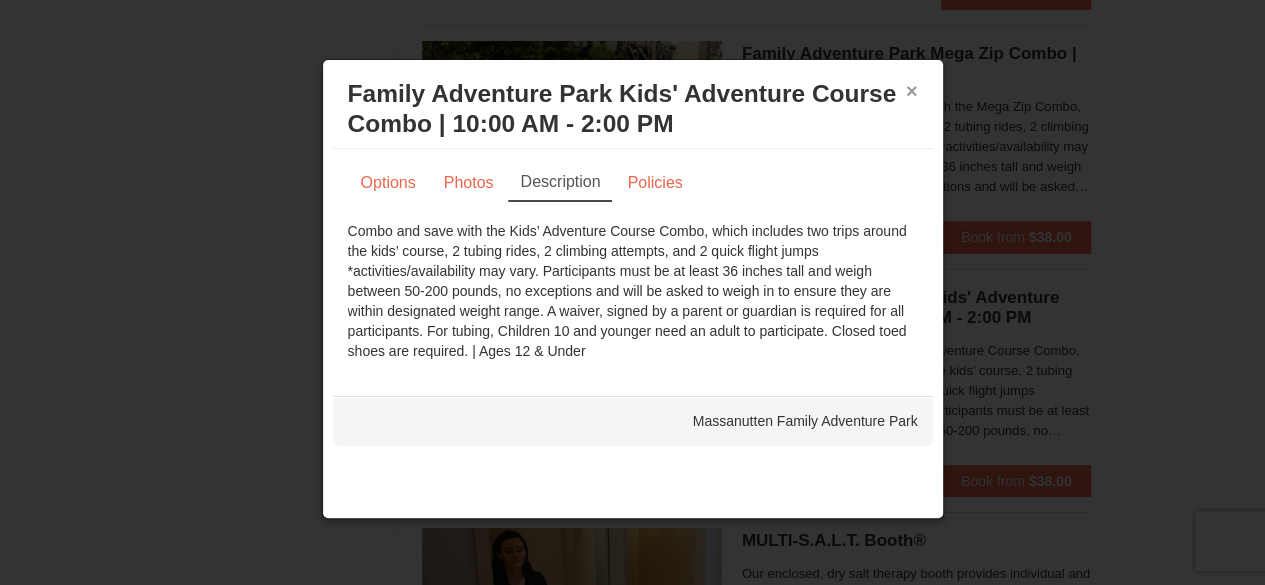 click on "×" at bounding box center (912, 91) 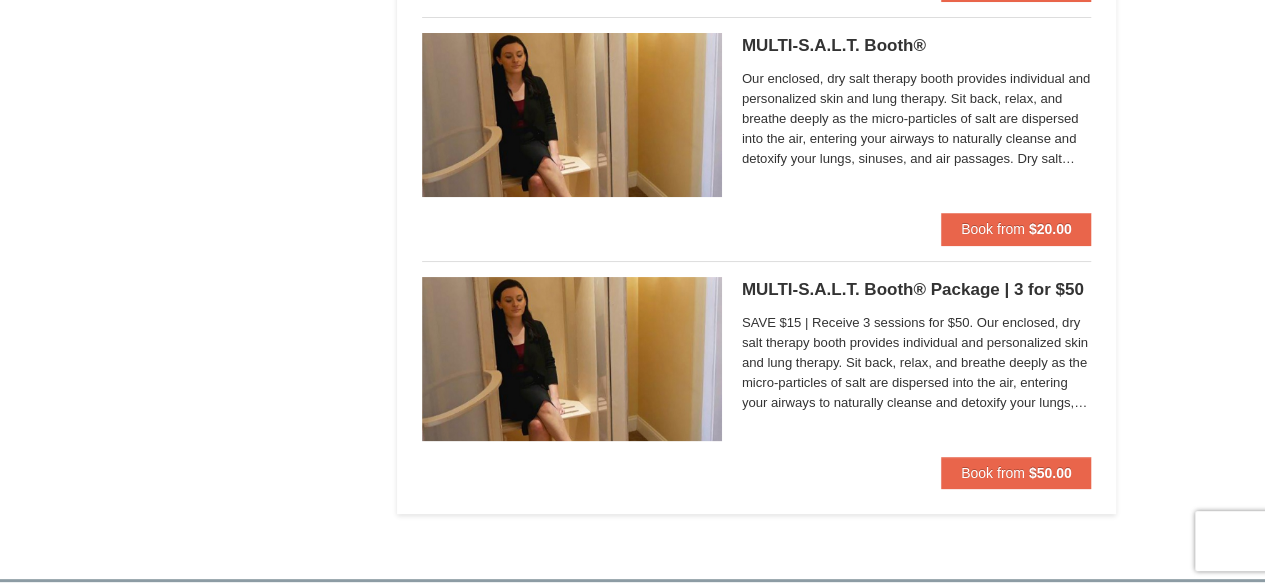 scroll, scrollTop: 3828, scrollLeft: 0, axis: vertical 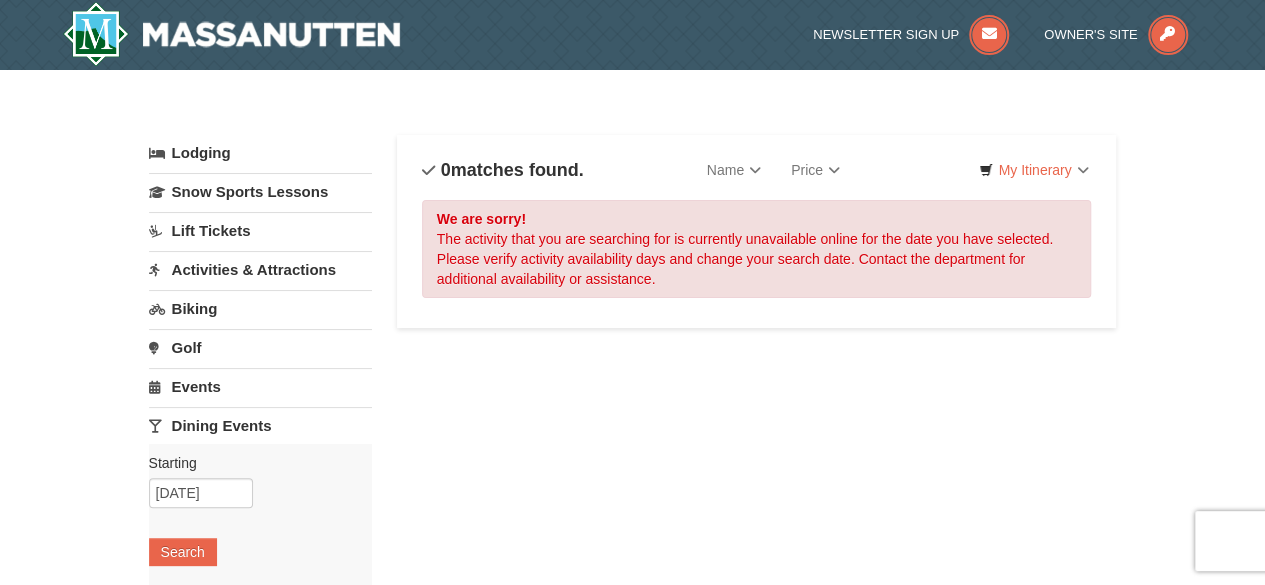 click on "Activities & Attractions" at bounding box center (260, 269) 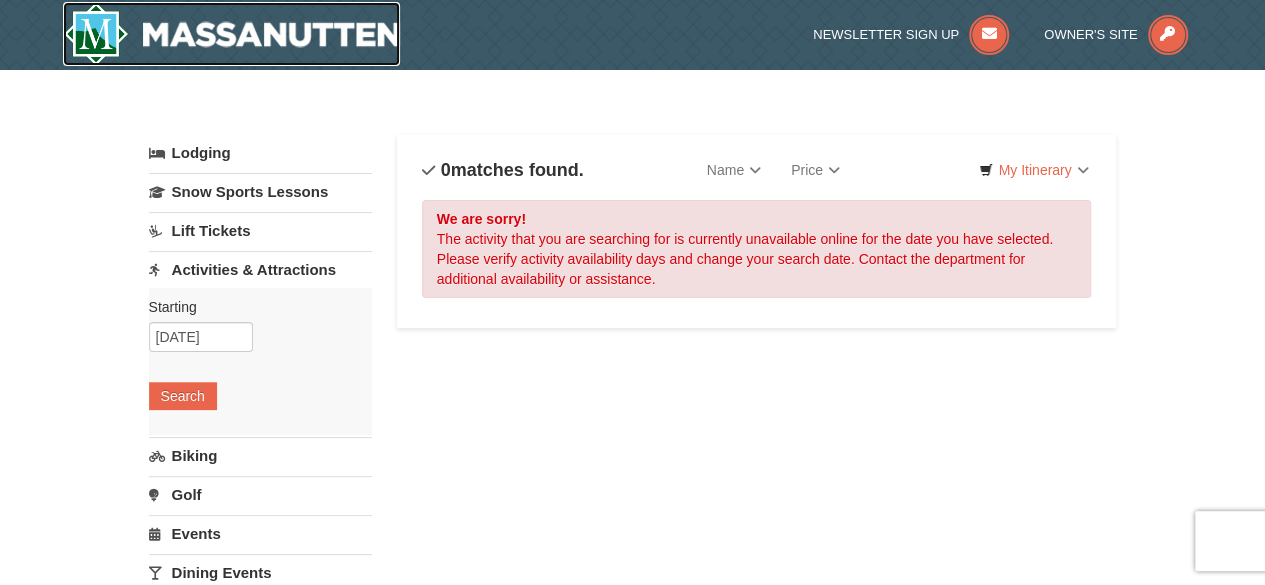 click at bounding box center (232, 34) 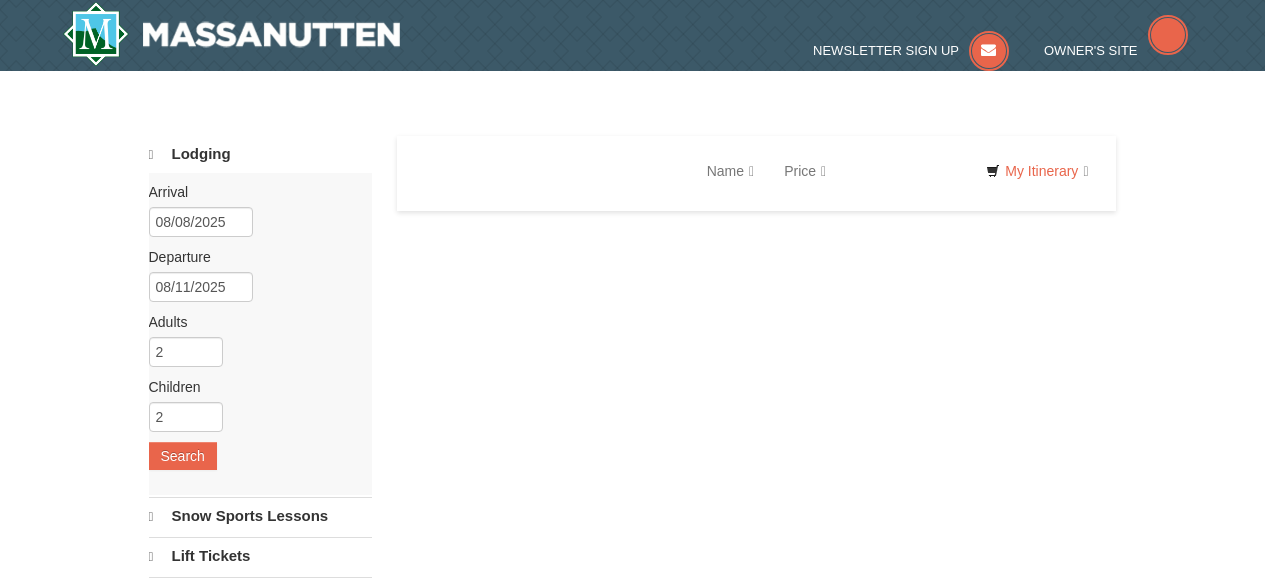 scroll, scrollTop: 0, scrollLeft: 0, axis: both 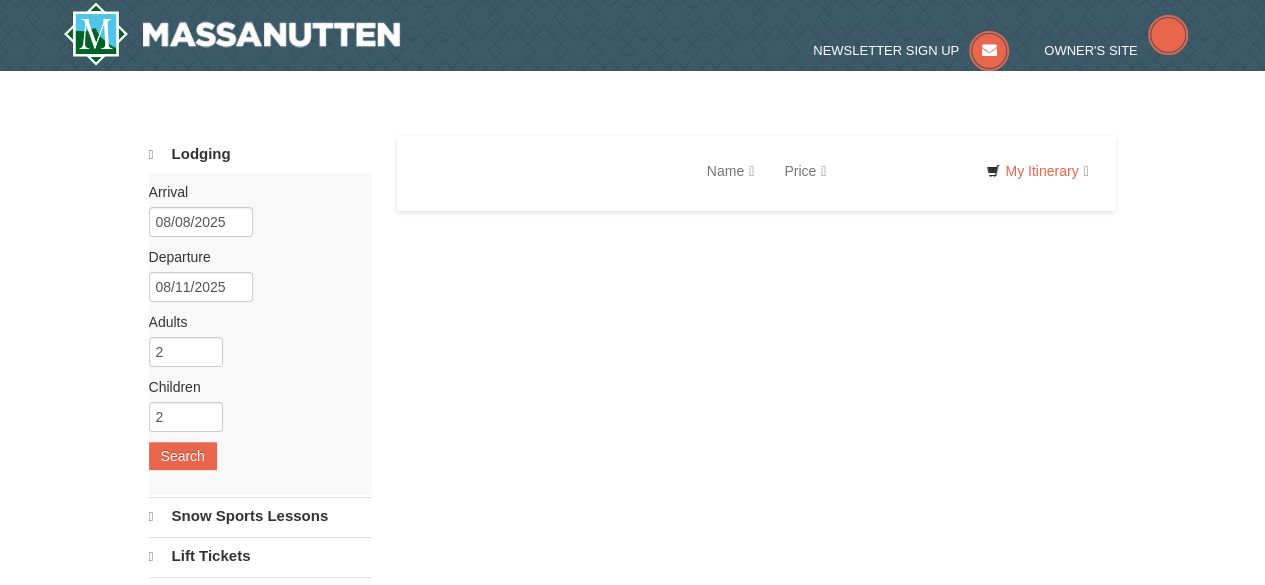 select on "8" 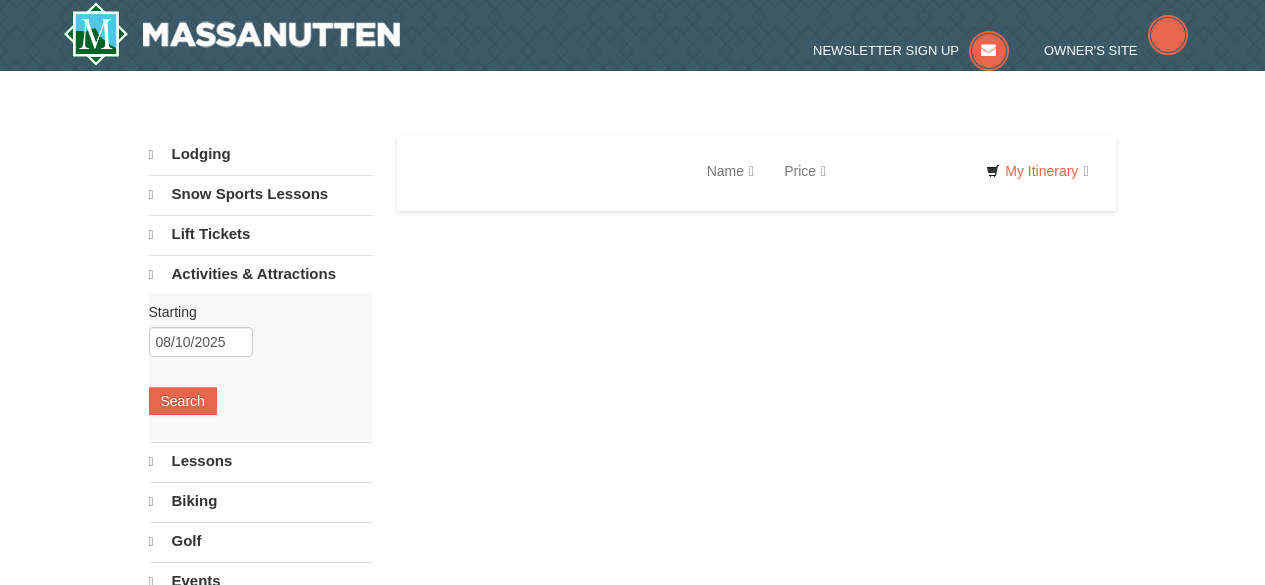 scroll, scrollTop: 0, scrollLeft: 0, axis: both 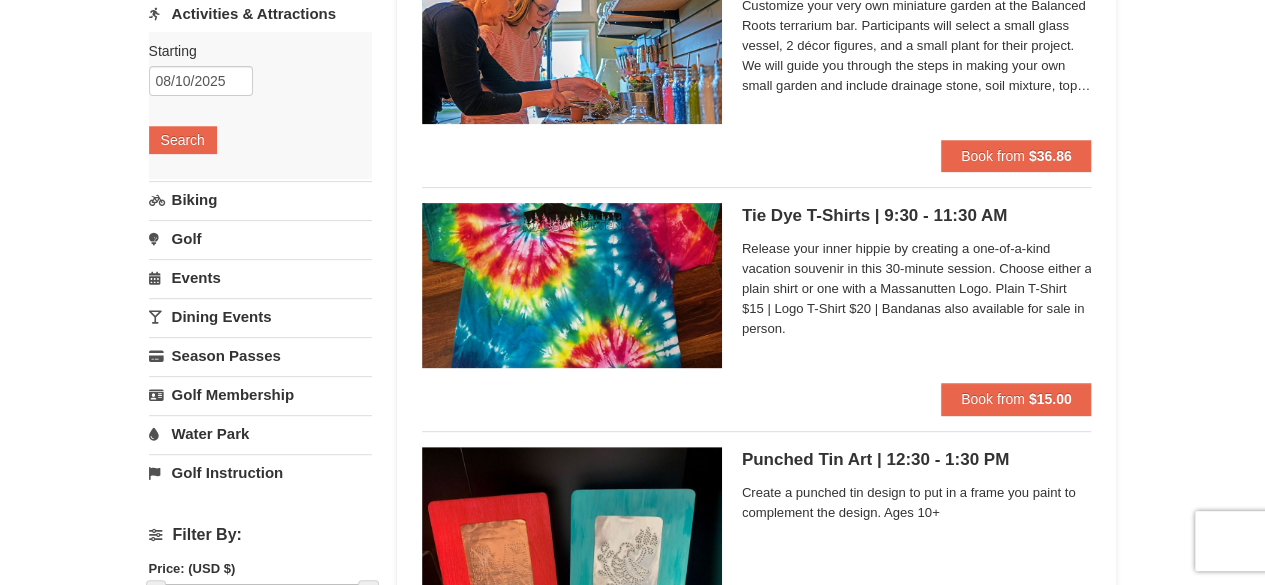 click at bounding box center [572, 285] 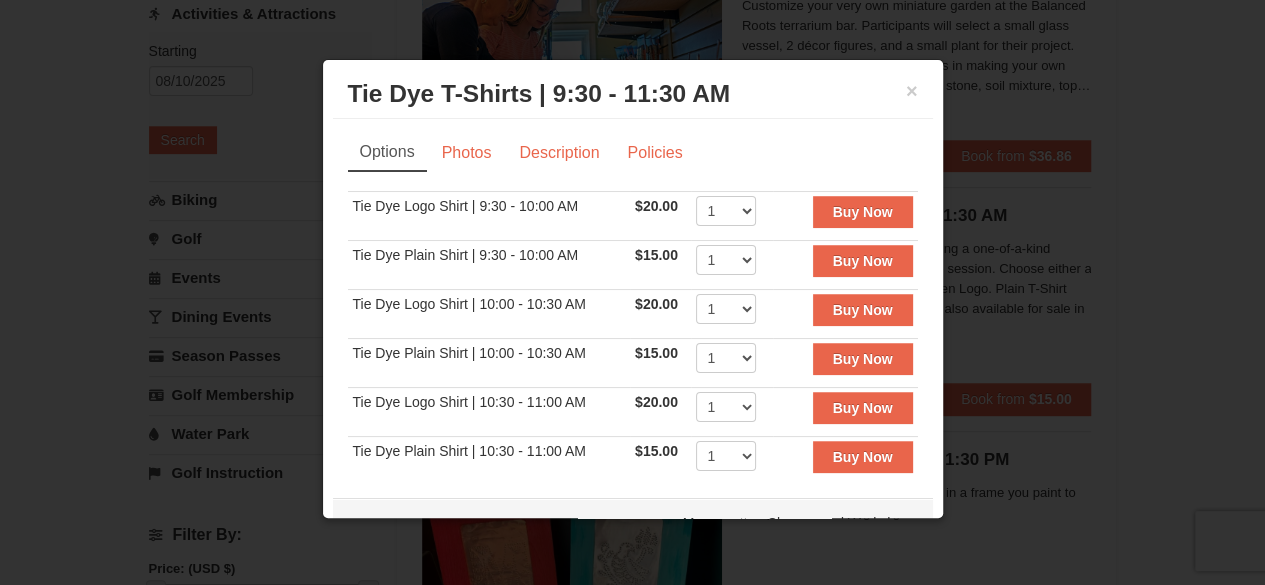 click on "Tie Dye T-Shirts | 9:30 - 11:30 AM  Massanutten Classes and Workshops" at bounding box center (633, 94) 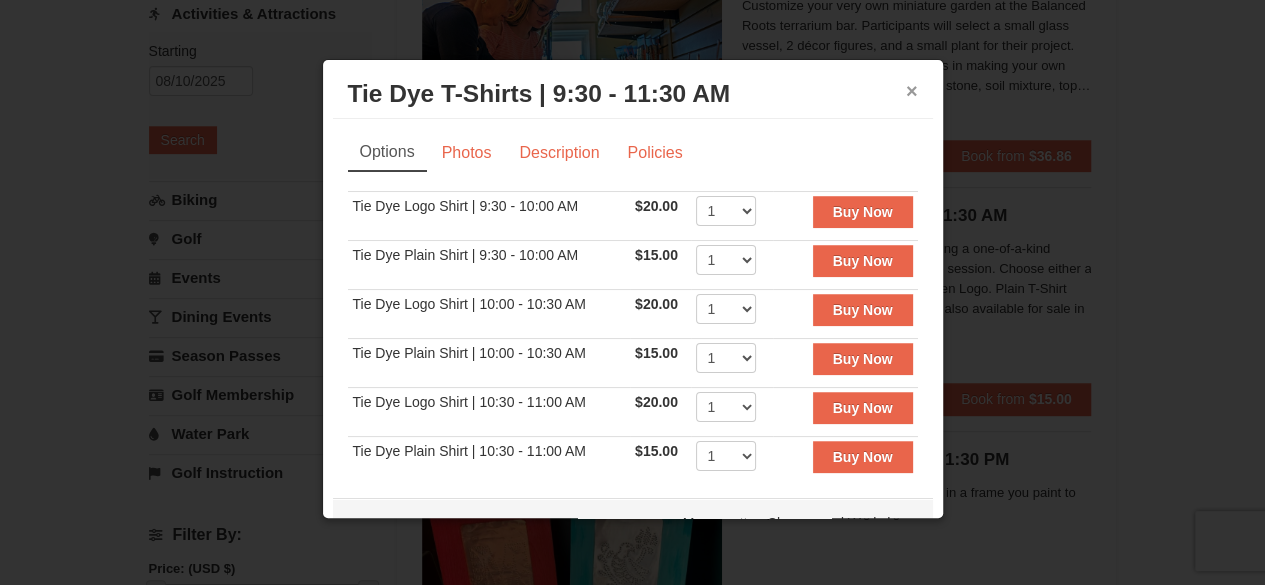 click on "×" at bounding box center (912, 91) 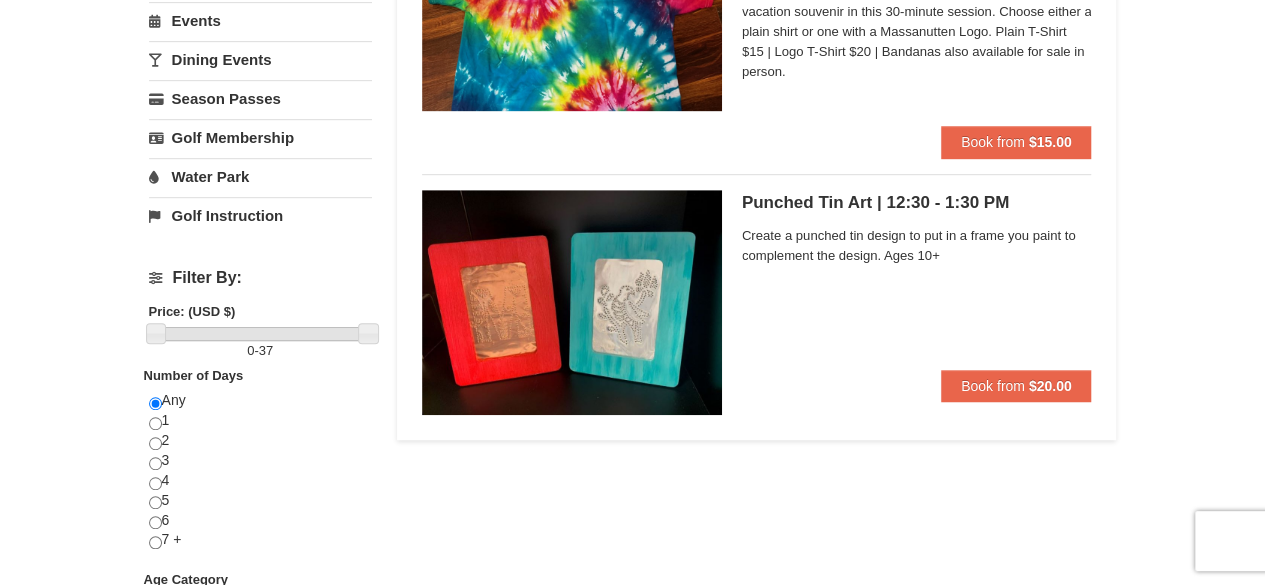 scroll, scrollTop: 565, scrollLeft: 0, axis: vertical 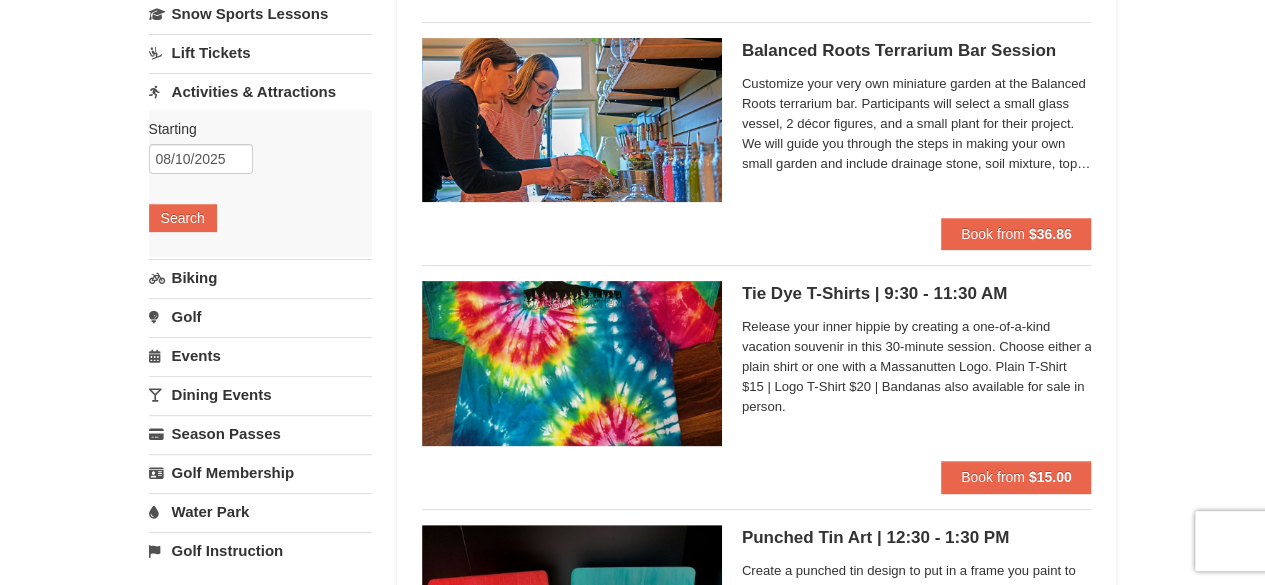 click on "Plain T-Shirt $15 | Logo T-Shirt $20 | Bandanas also available for sale in person." at bounding box center (917, 371) 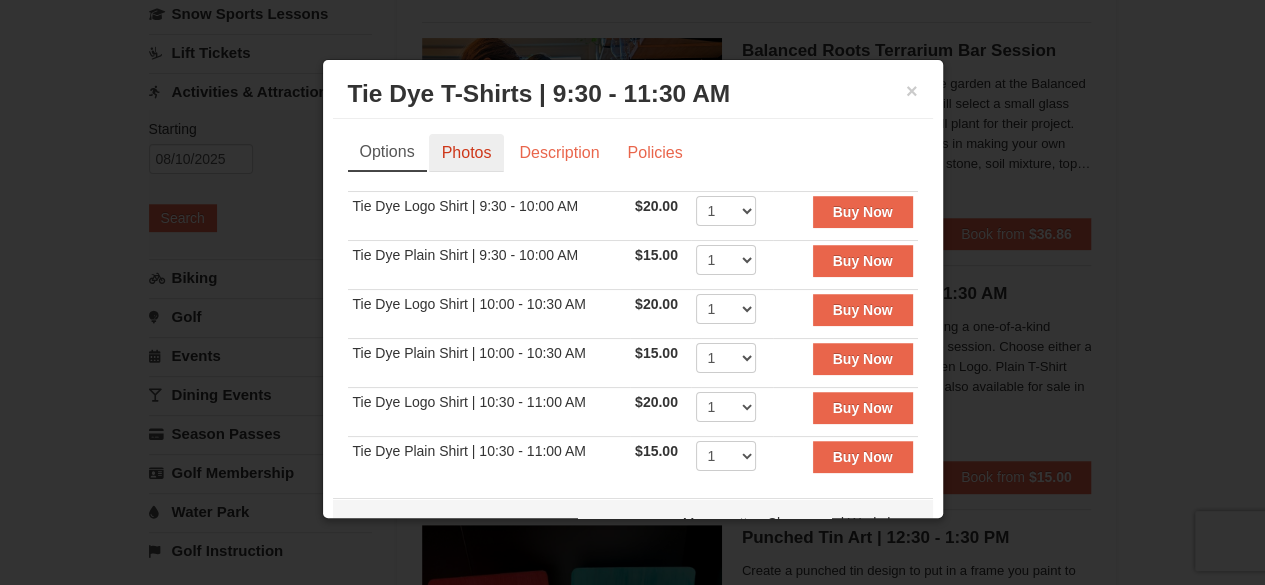 click on "Photos" at bounding box center (467, 153) 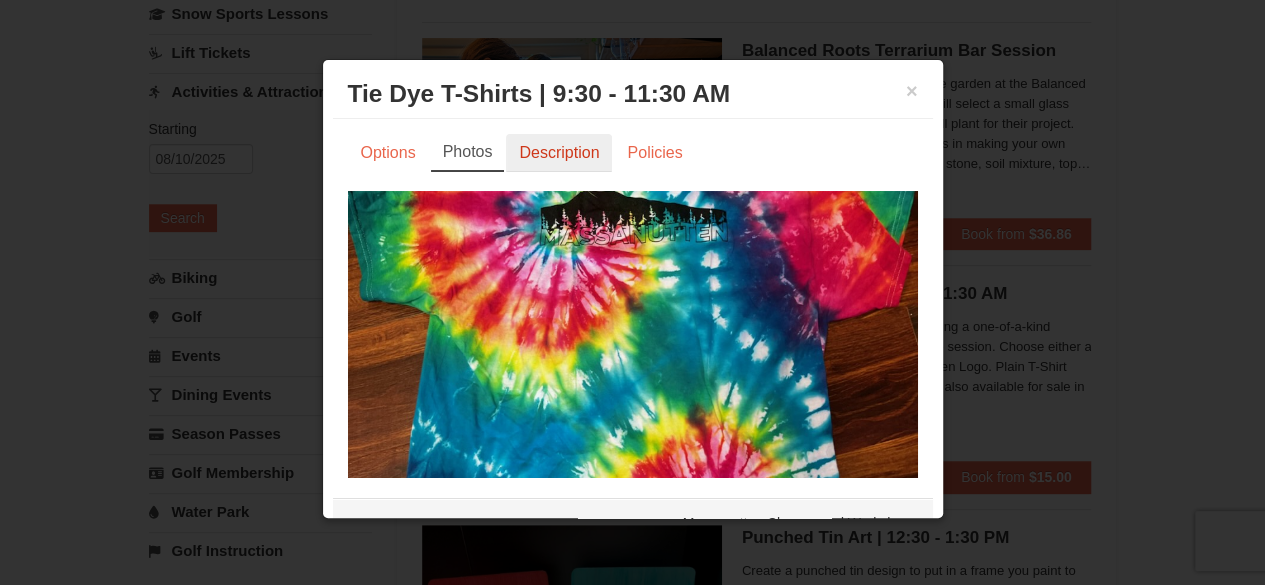 click on "Description" at bounding box center (559, 153) 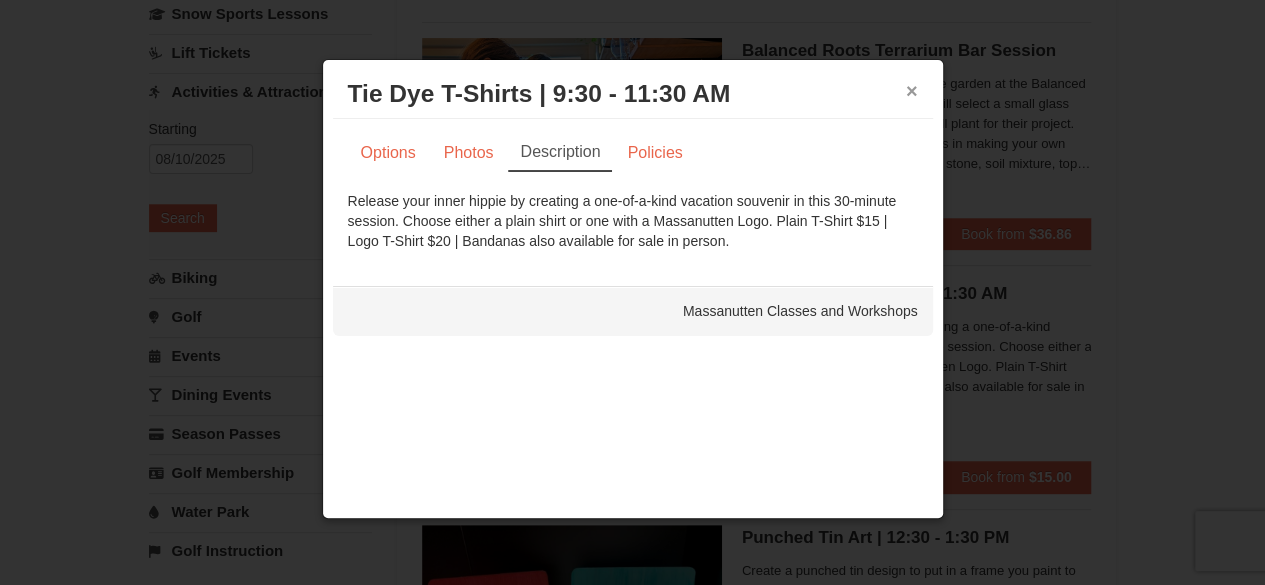 click on "×" at bounding box center [912, 91] 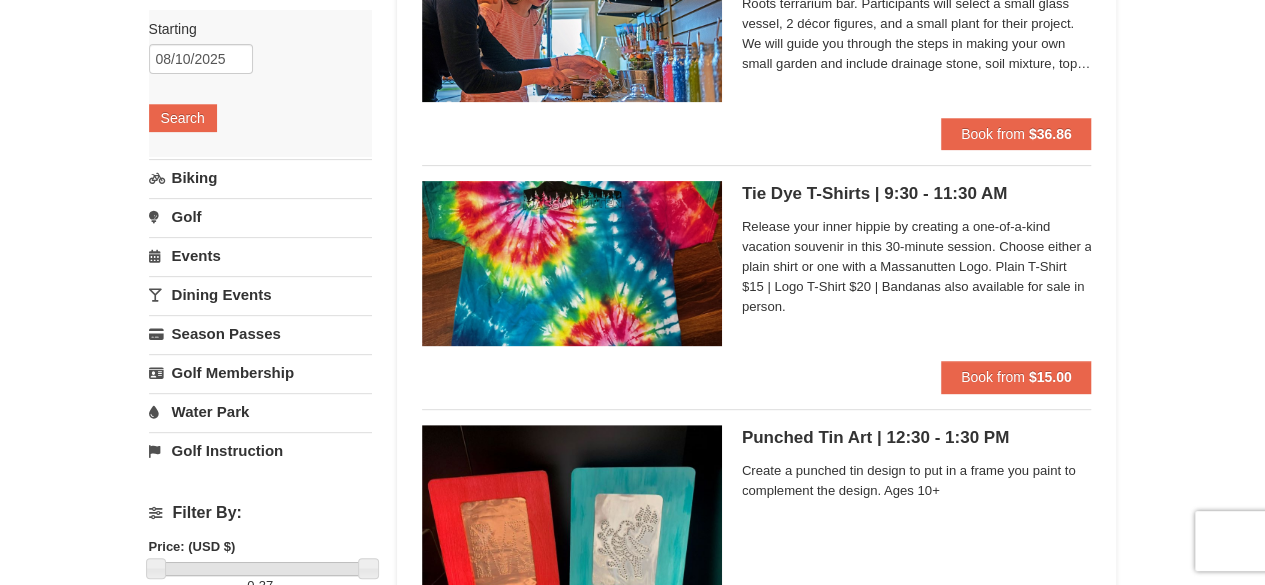 scroll, scrollTop: 280, scrollLeft: 0, axis: vertical 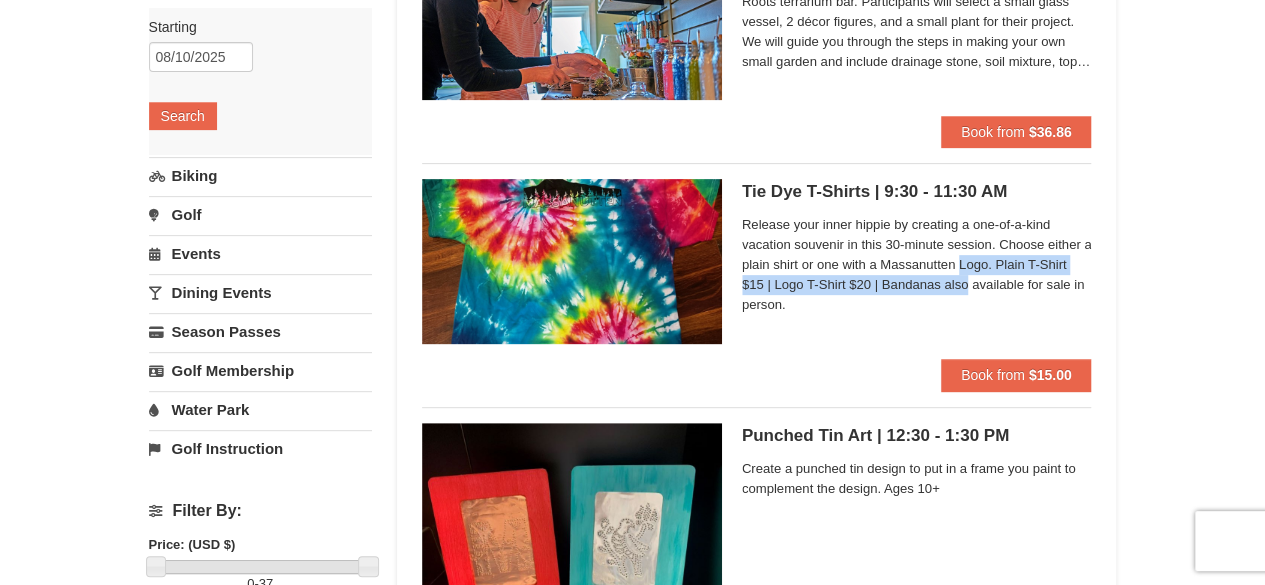 click on "Release your inner hippie by creating a one-of-a-kind vacation souvenir in this 30-minute session. Choose either a plain shirt or one with a Massanutten Logo.  Plain T-Shirt $15 | Logo T-Shirt $20 | Bandanas also available for sale in person." at bounding box center (917, 265) 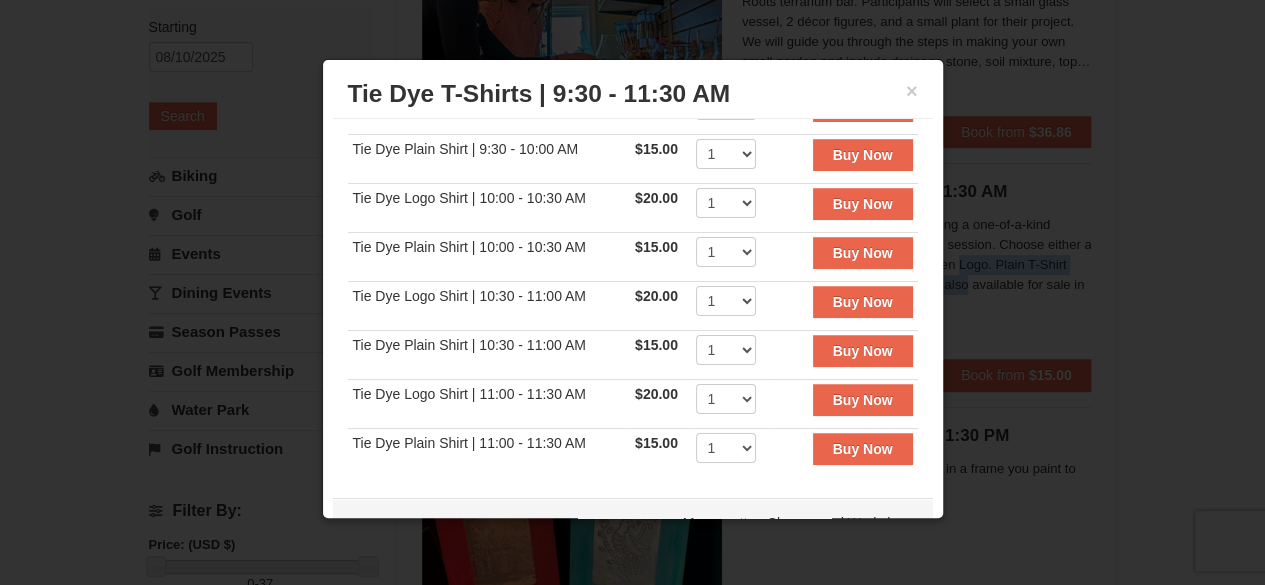 scroll, scrollTop: 136, scrollLeft: 0, axis: vertical 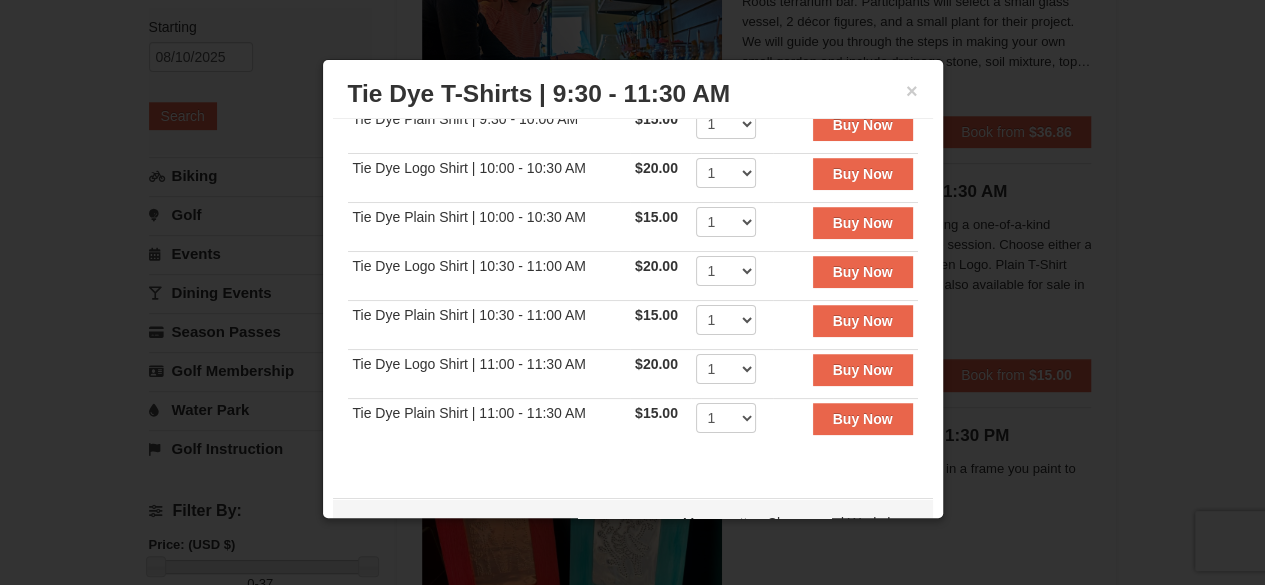 click on "Tie Dye T-Shirts | 9:30 - 11:30 AM  Massanutten Classes and Workshops" at bounding box center [633, 94] 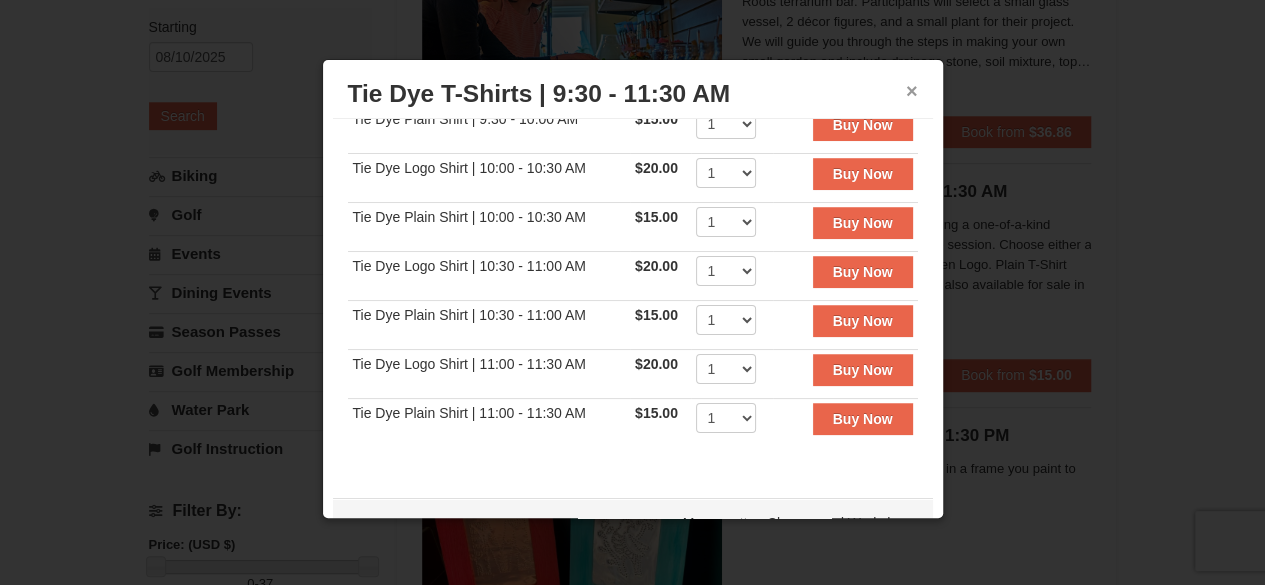 click on "×" at bounding box center [912, 91] 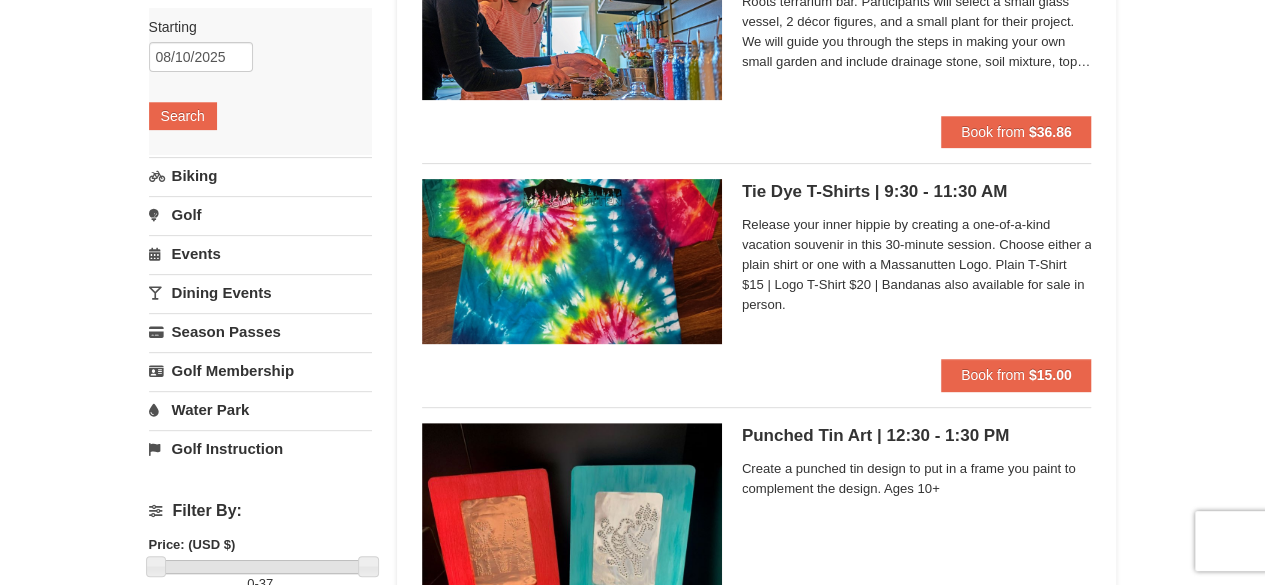 scroll, scrollTop: 0, scrollLeft: 0, axis: both 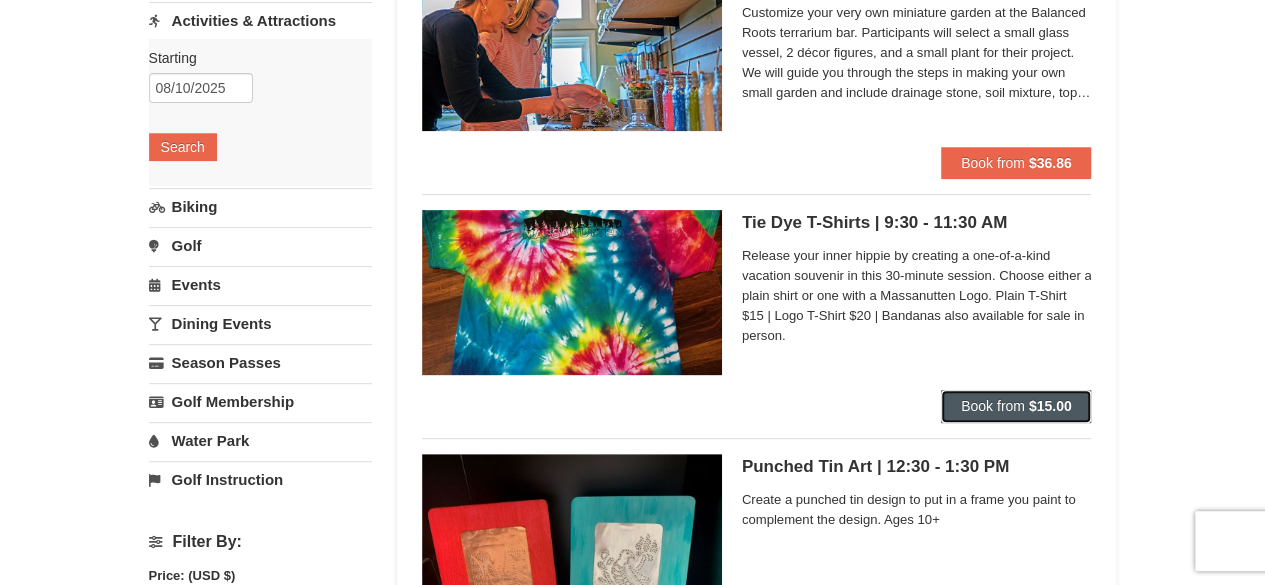 click on "Book from   $15.00" at bounding box center (1016, 406) 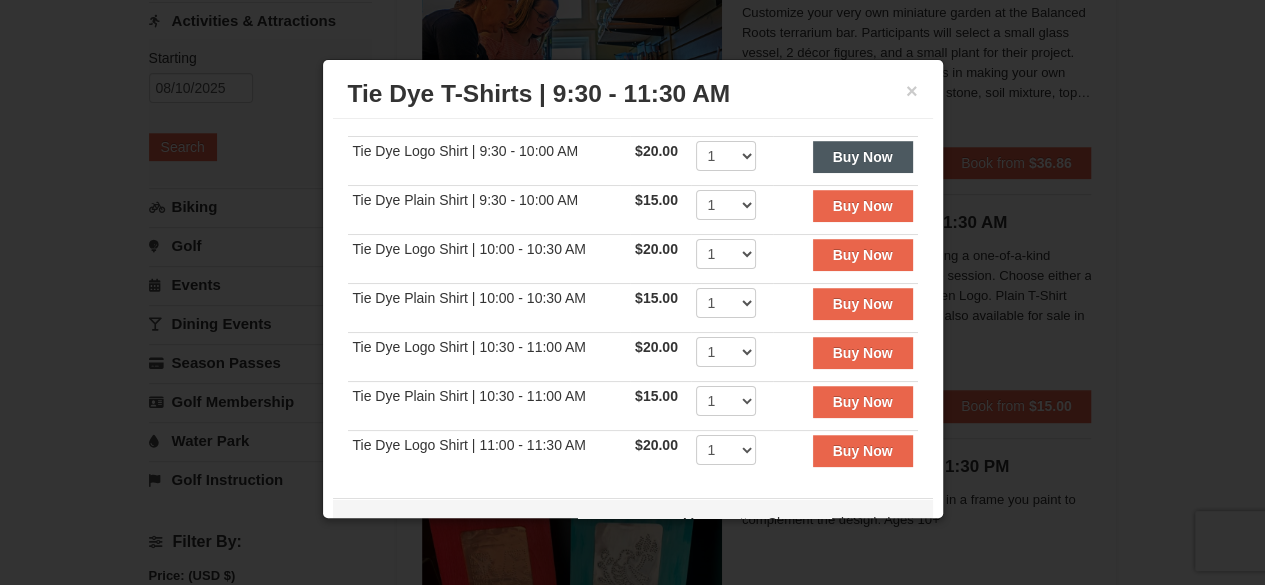 scroll, scrollTop: 0, scrollLeft: 0, axis: both 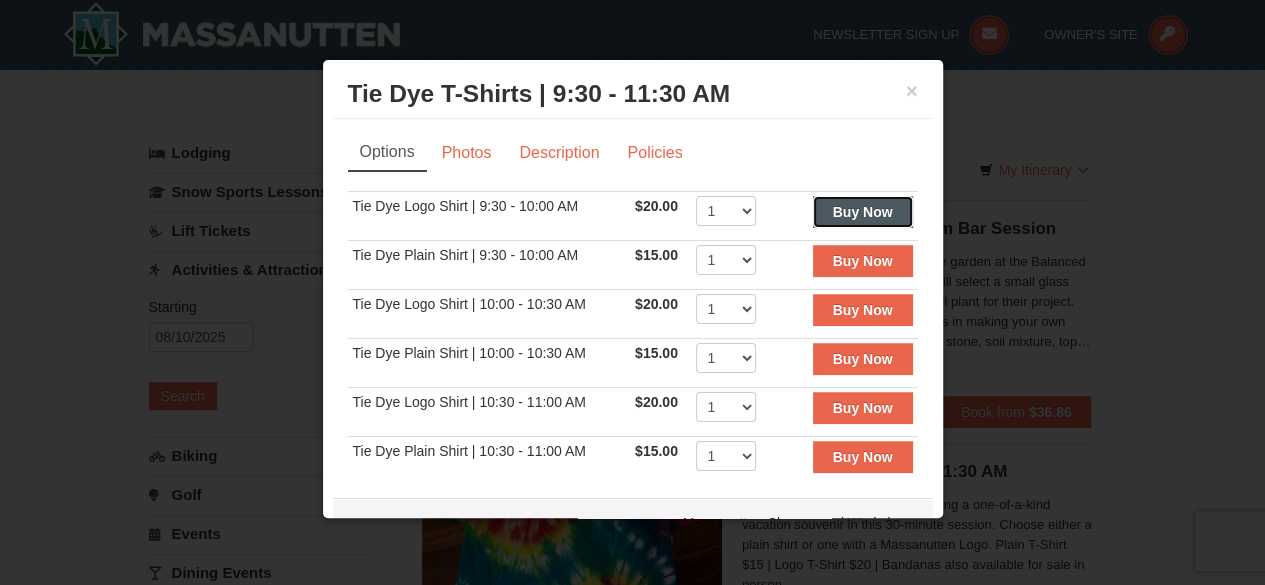 click on "Buy Now" at bounding box center (863, 212) 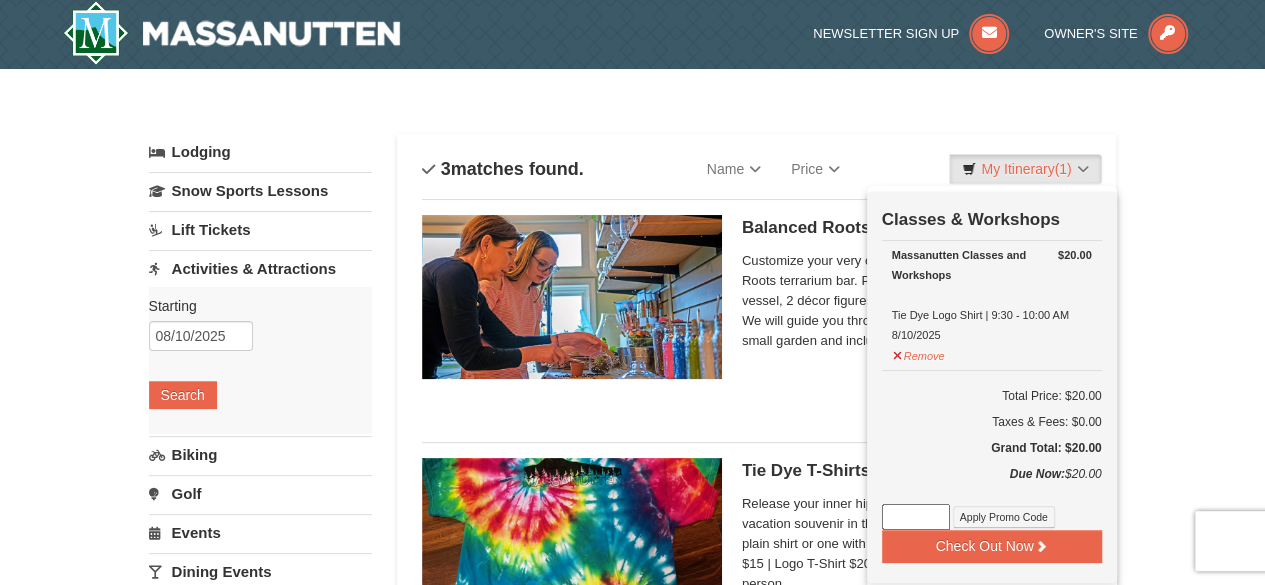scroll, scrollTop: 6, scrollLeft: 0, axis: vertical 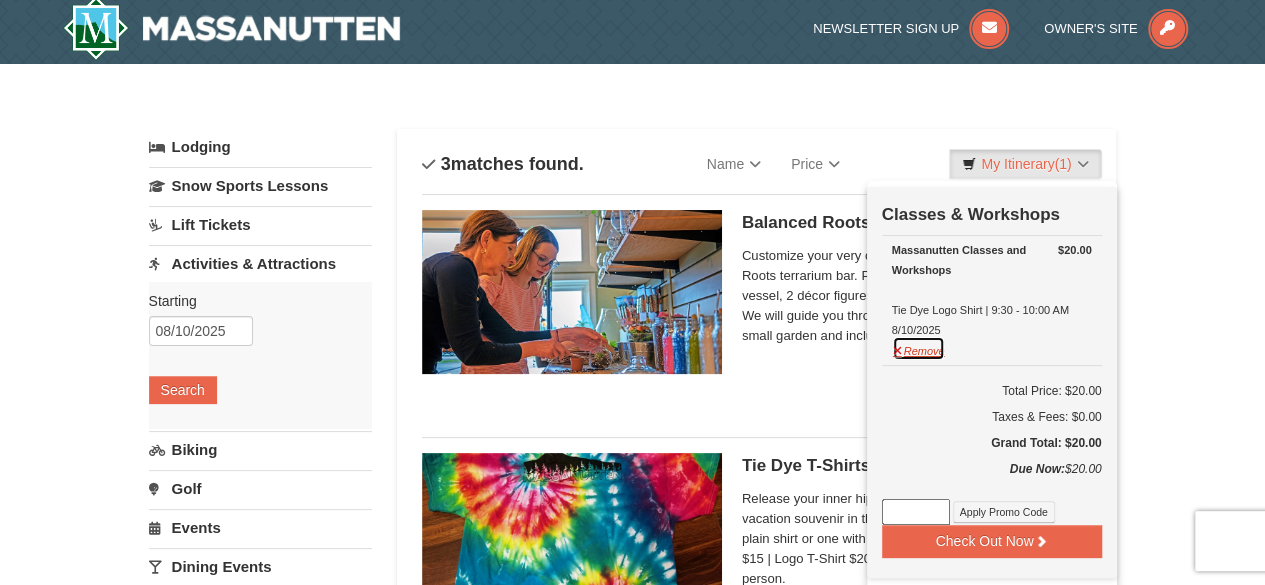 click on "Remove" at bounding box center (919, 348) 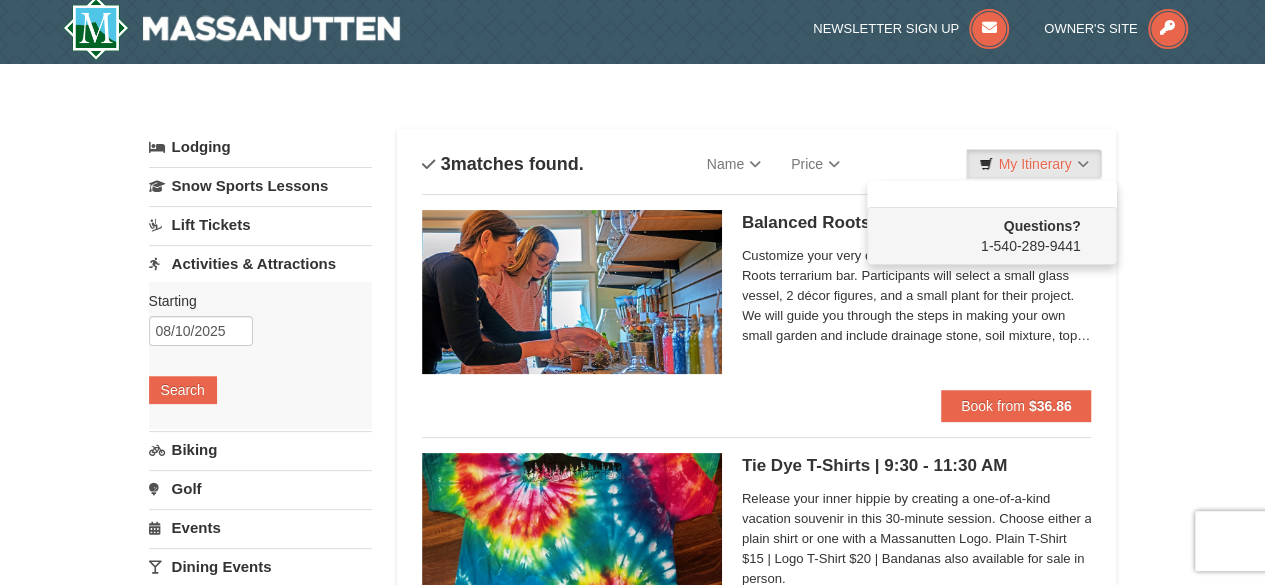 click on "Arrival Please format dates MM/DD/YYYY
[DATE]
Departure Please format dates MM/DD/YYYY
[DATE]
Adults" at bounding box center (632, 794) 